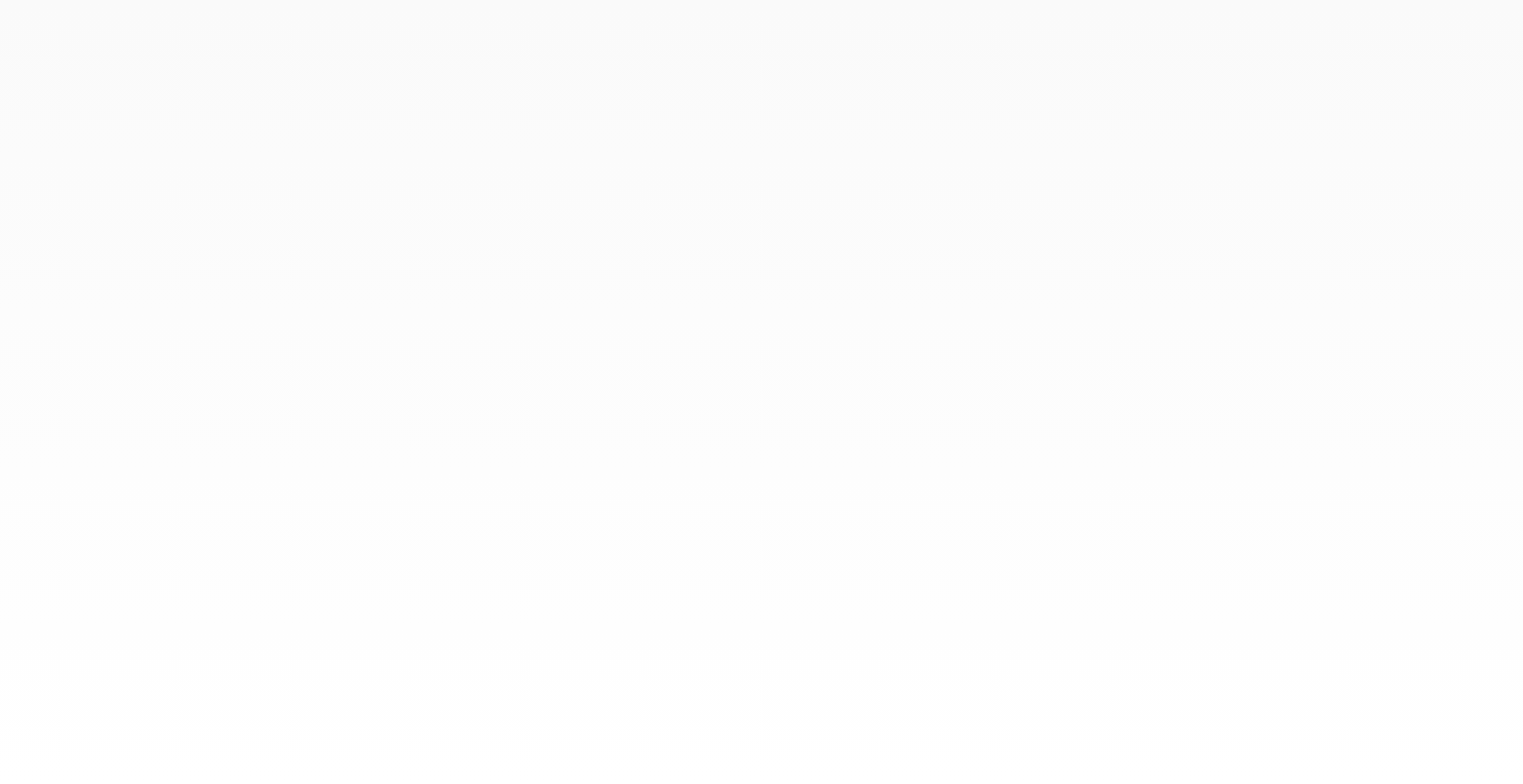 scroll, scrollTop: 0, scrollLeft: 0, axis: both 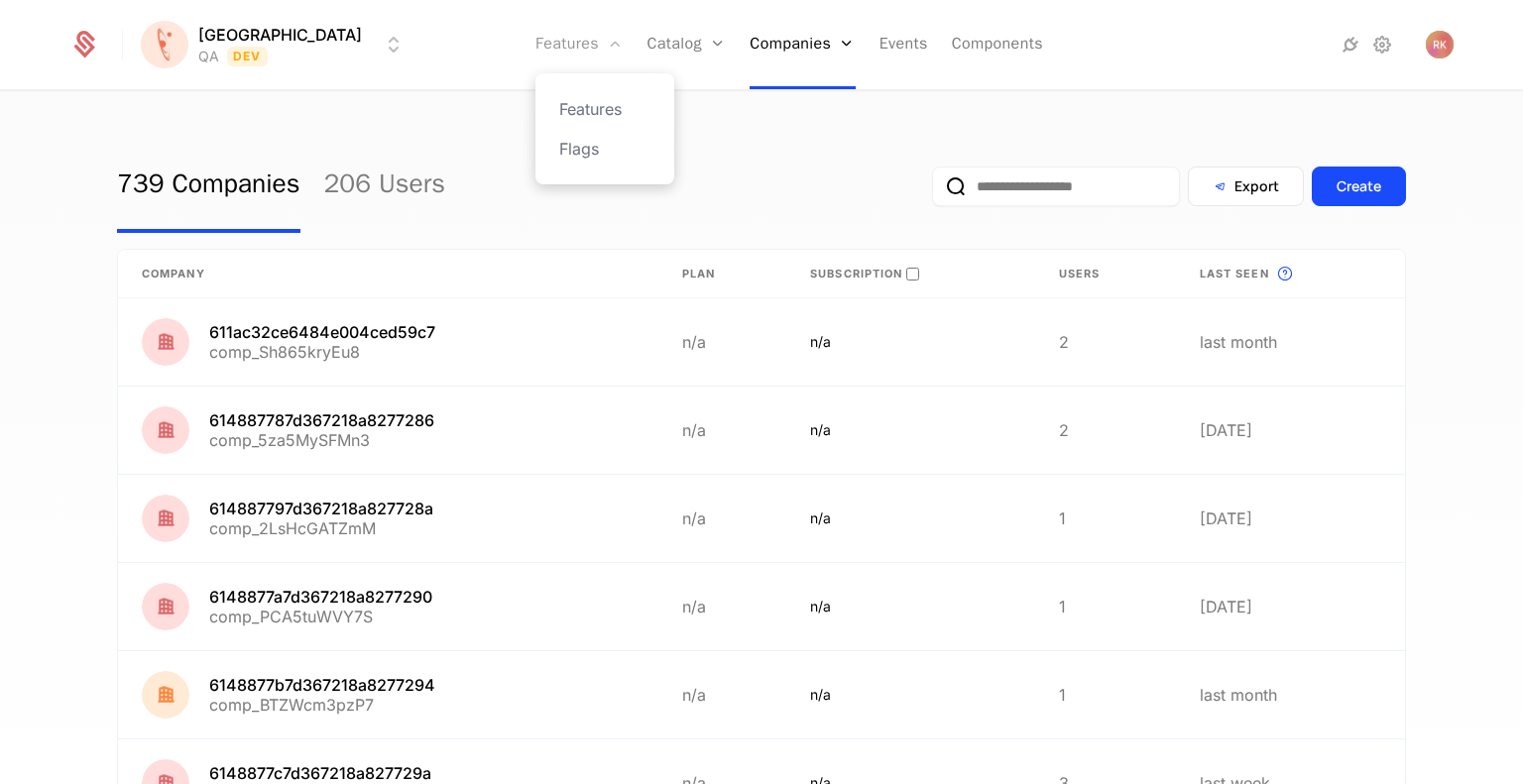 click on "Features" at bounding box center (579, 45) 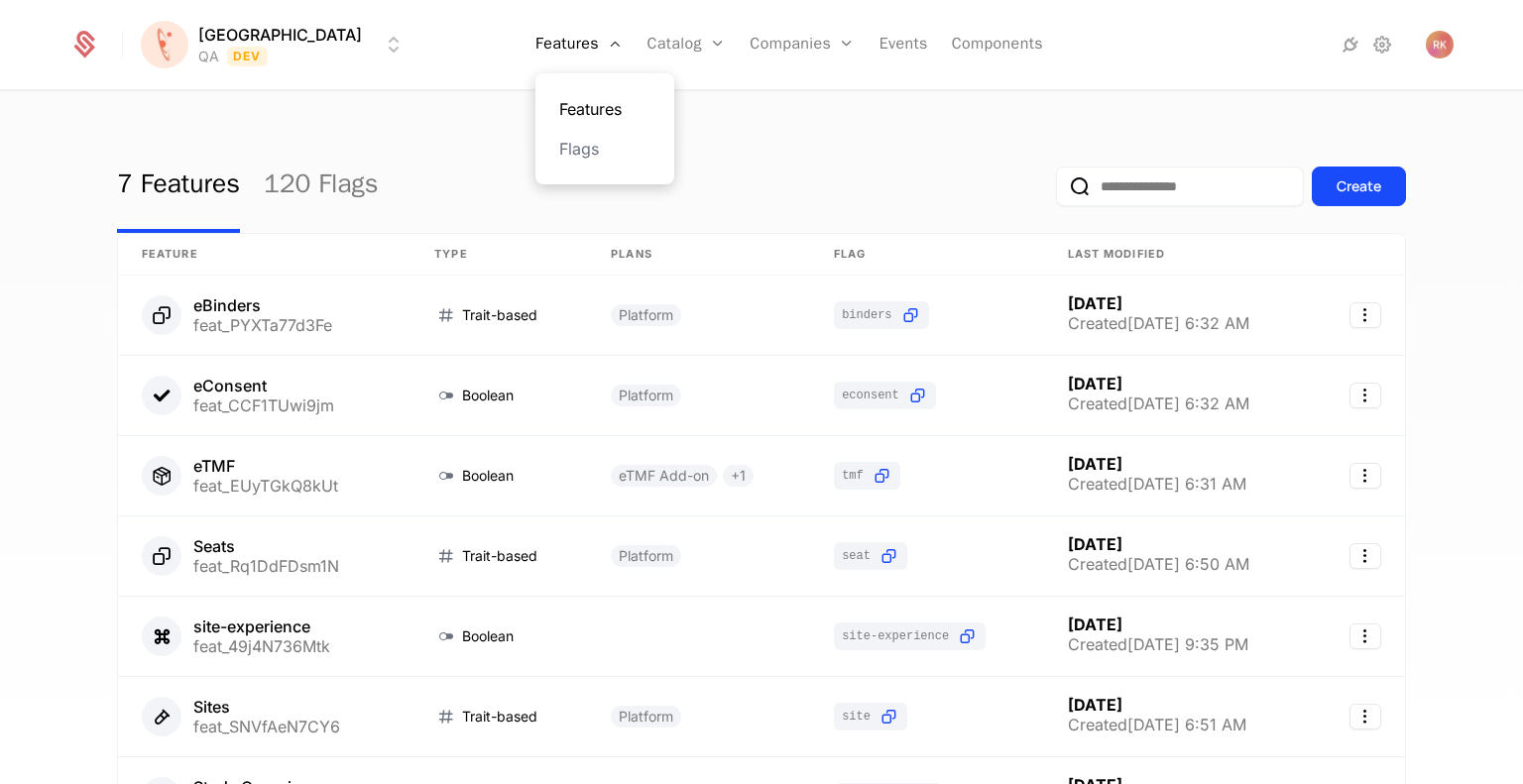 click on "Features" at bounding box center (605, 109) 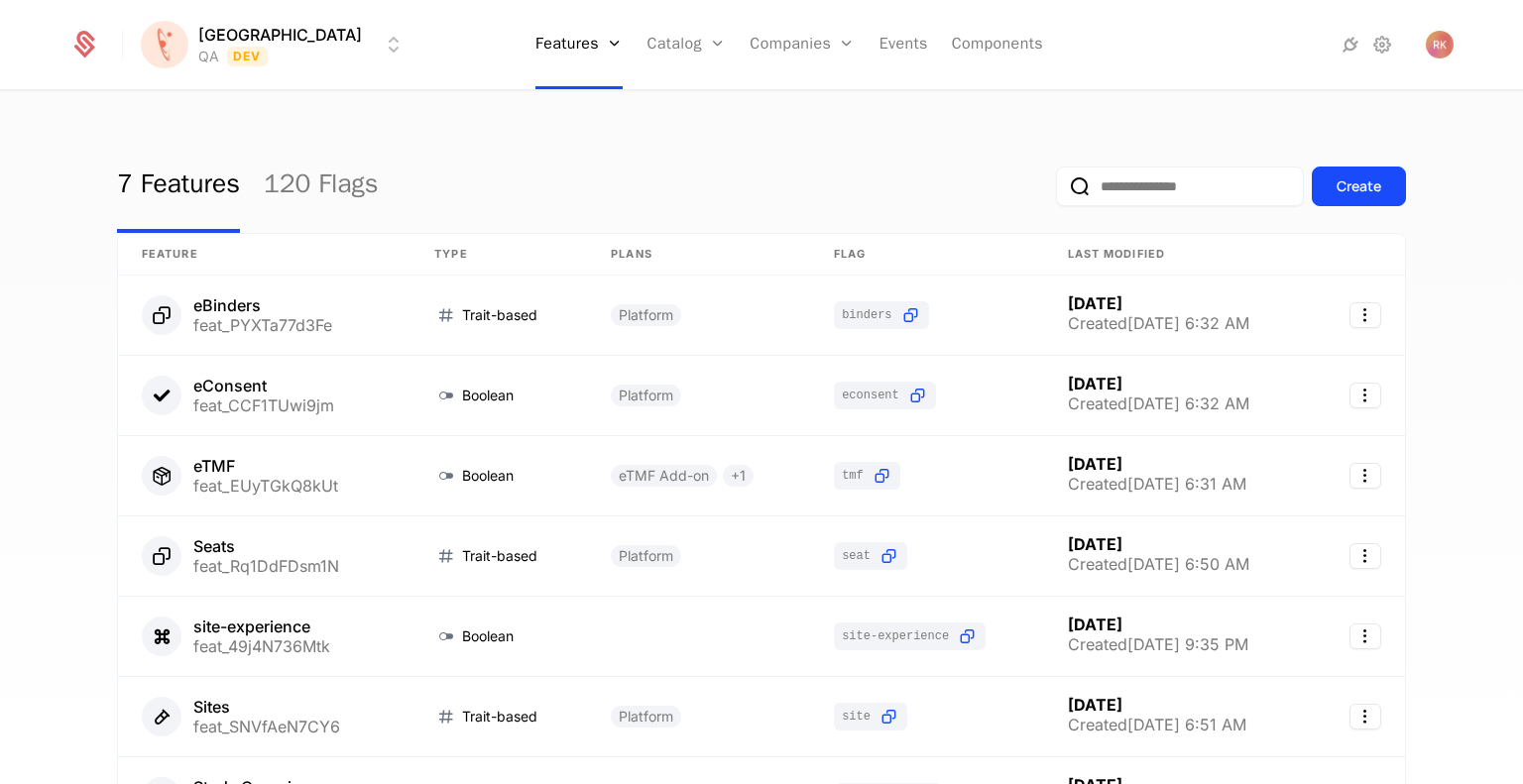 click at bounding box center (1180, 186) 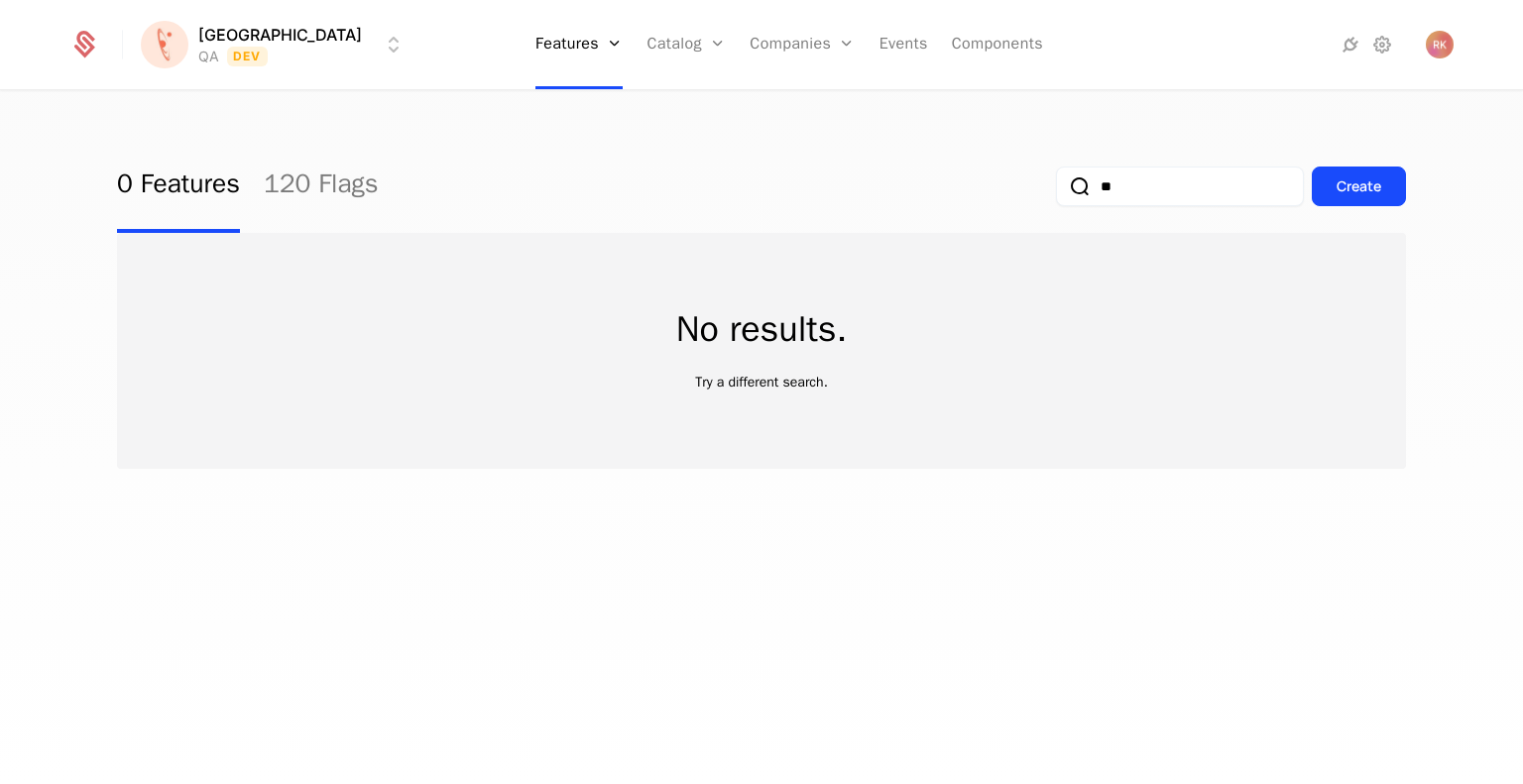 type on "*" 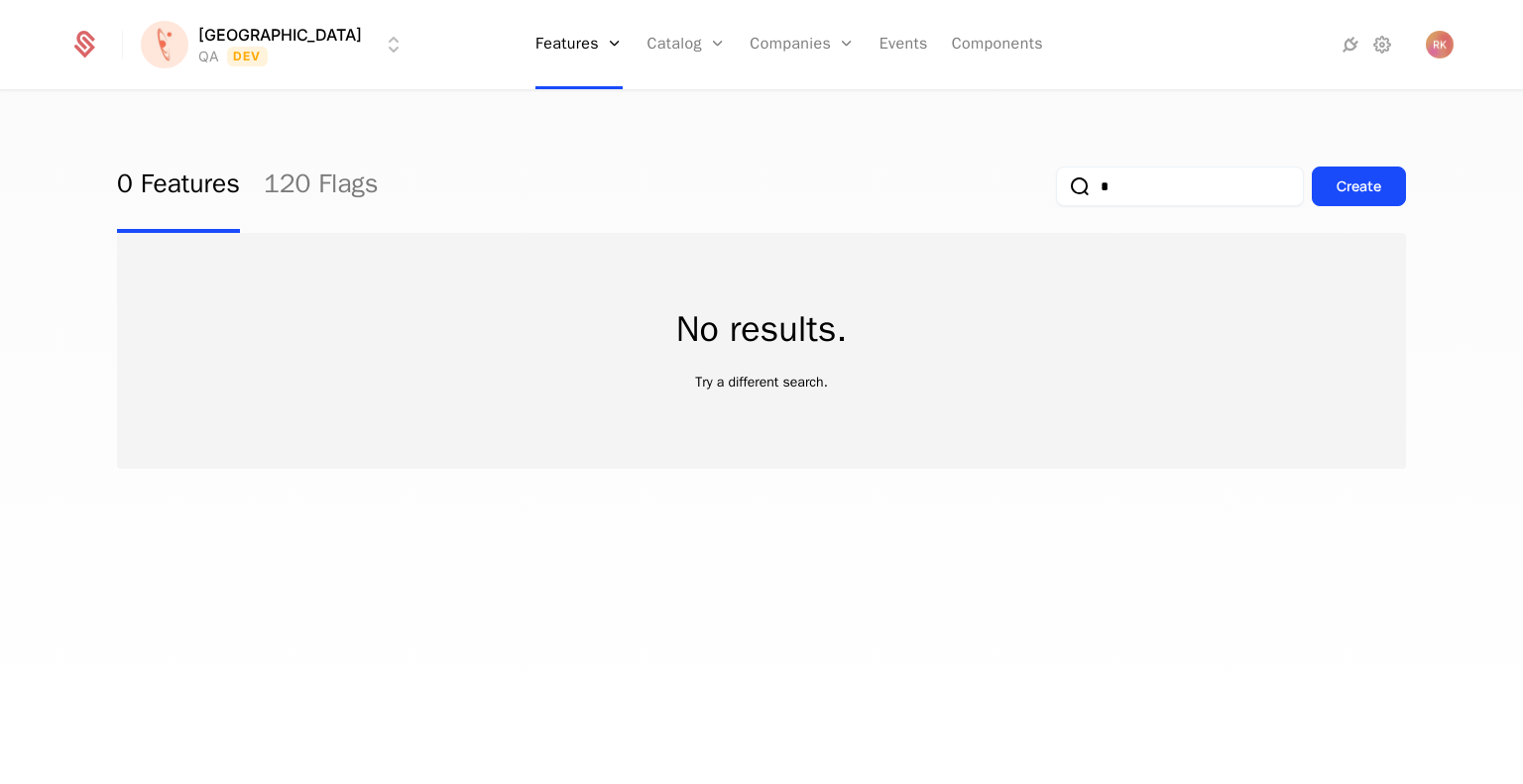 type 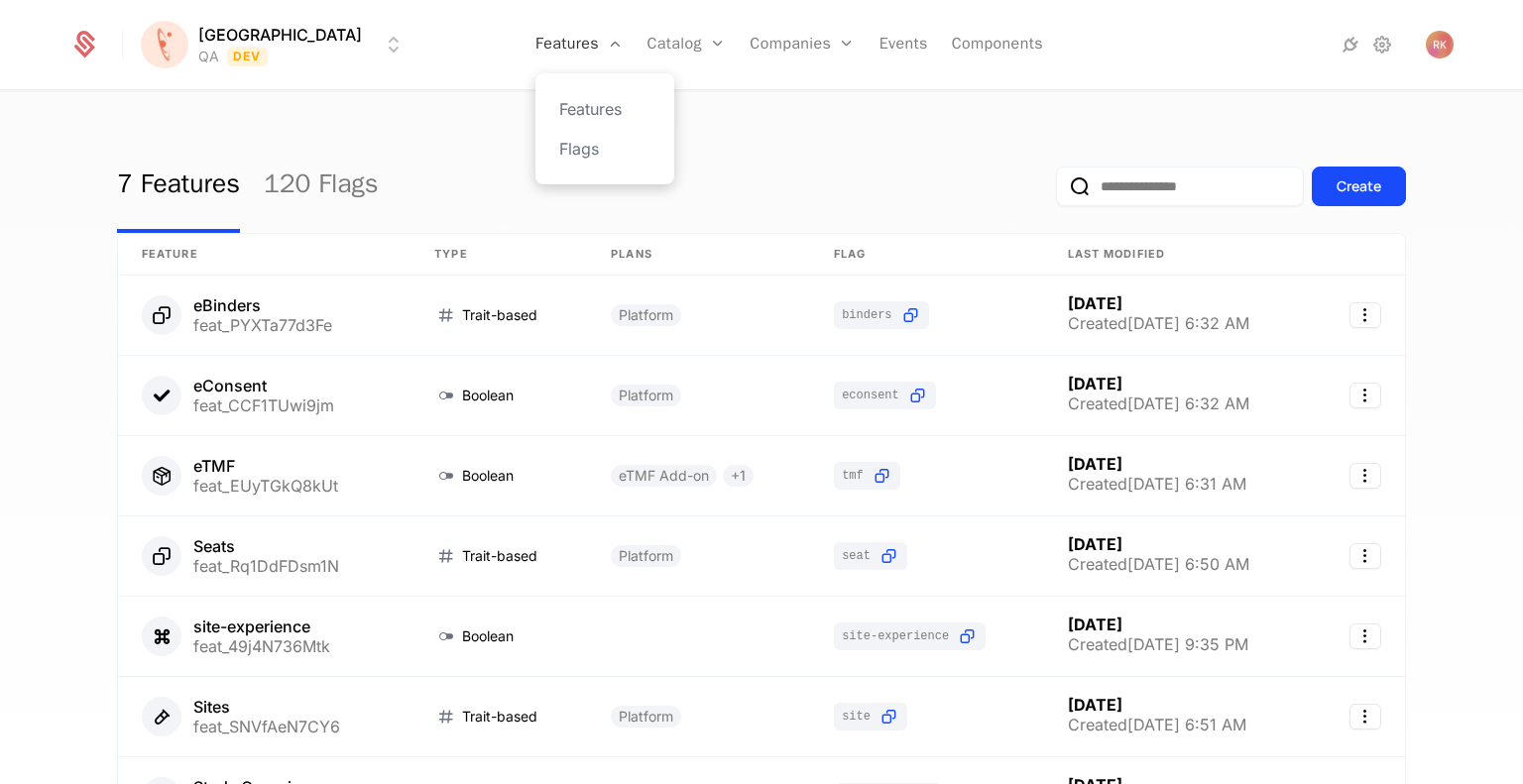 click on "Features" at bounding box center [579, 45] 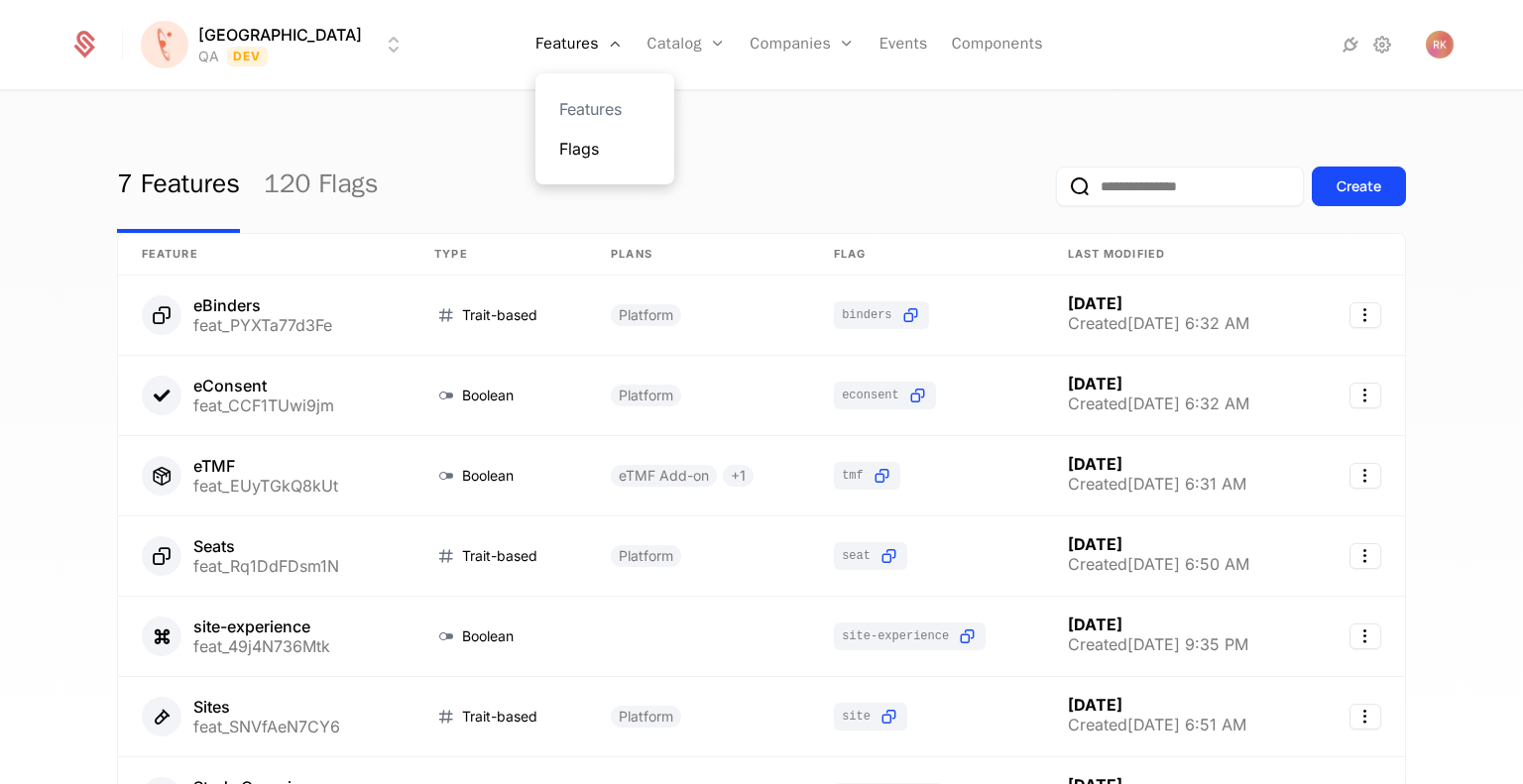 click on "Flags" at bounding box center (605, 149) 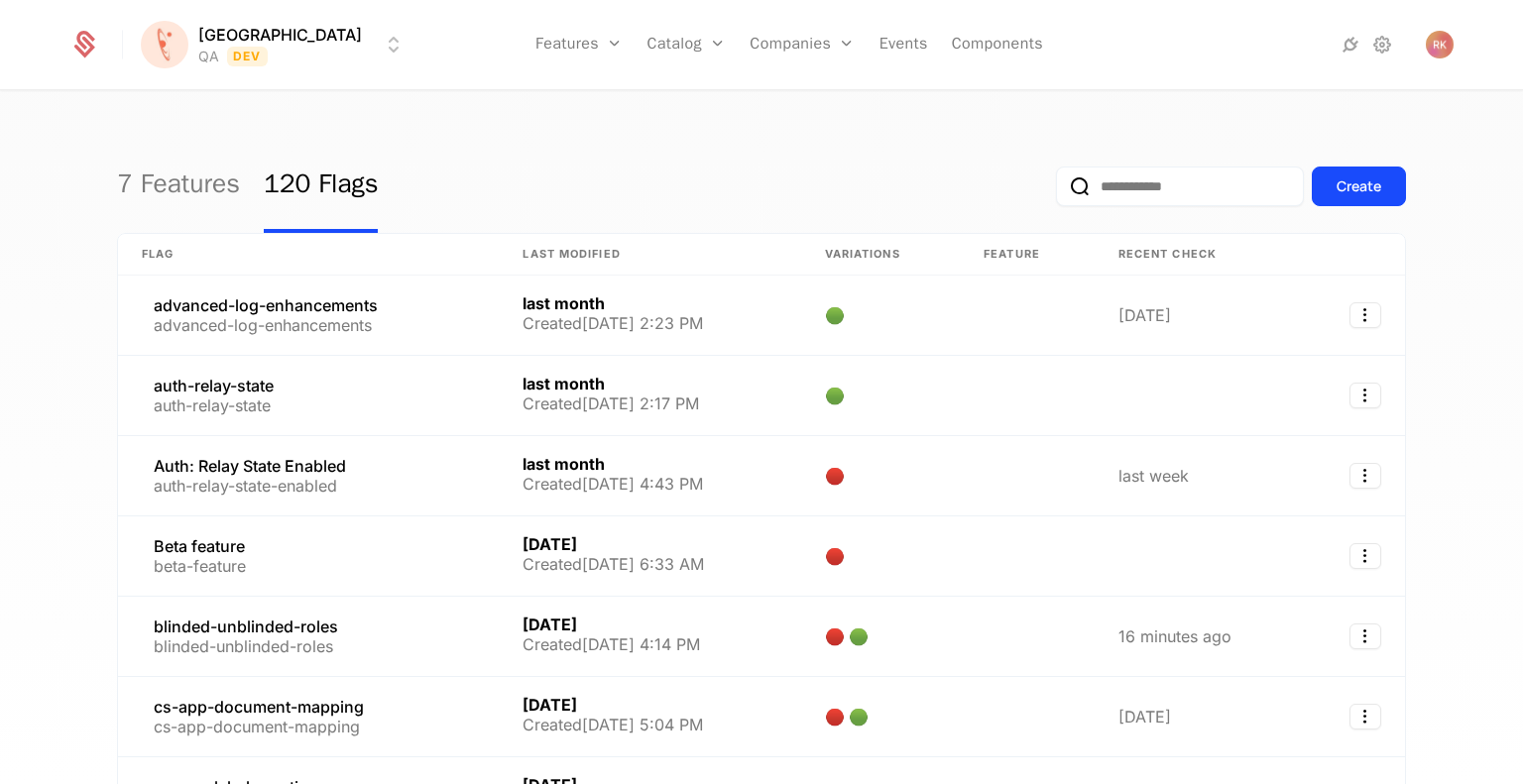 click at bounding box center [1180, 186] 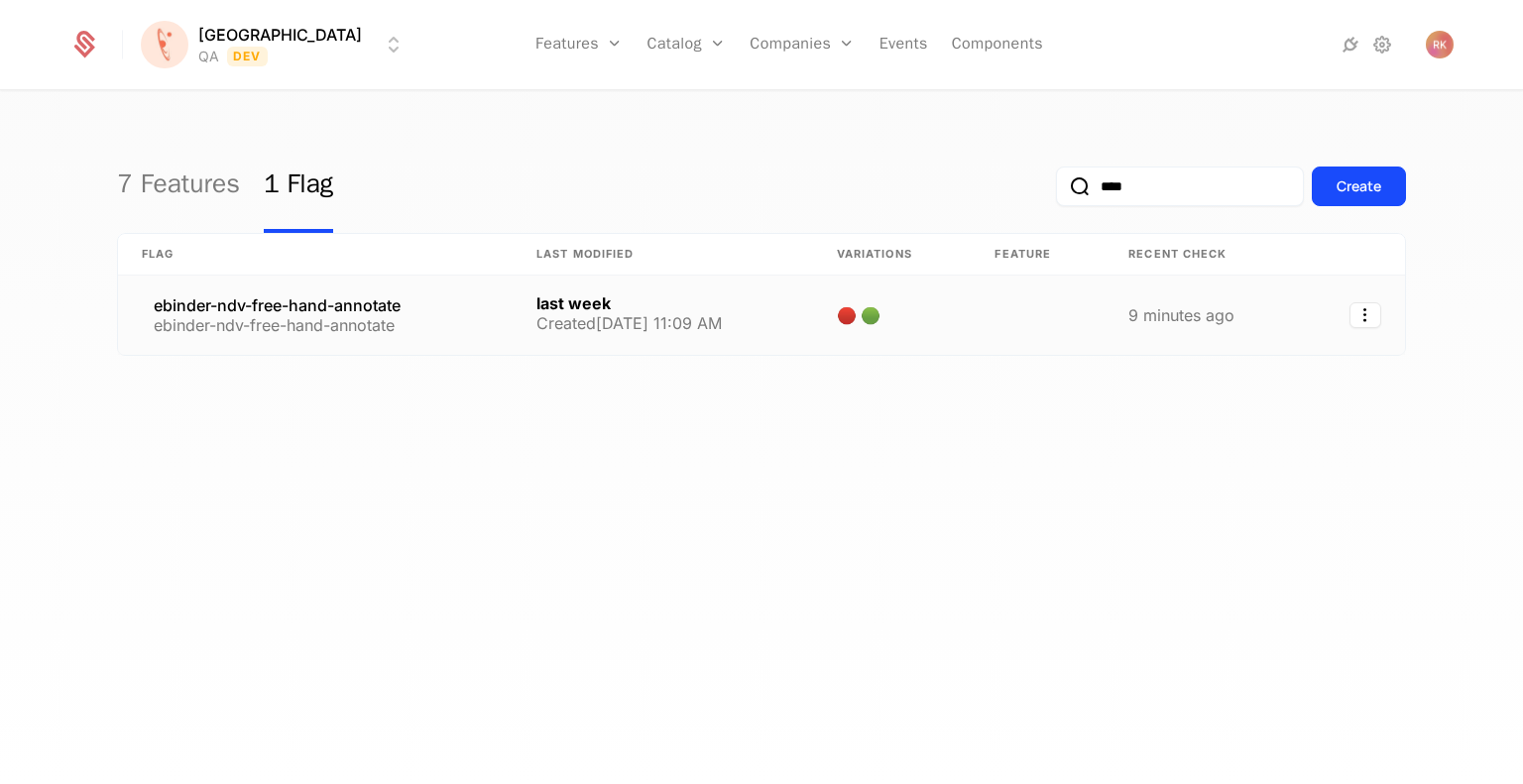 type on "****" 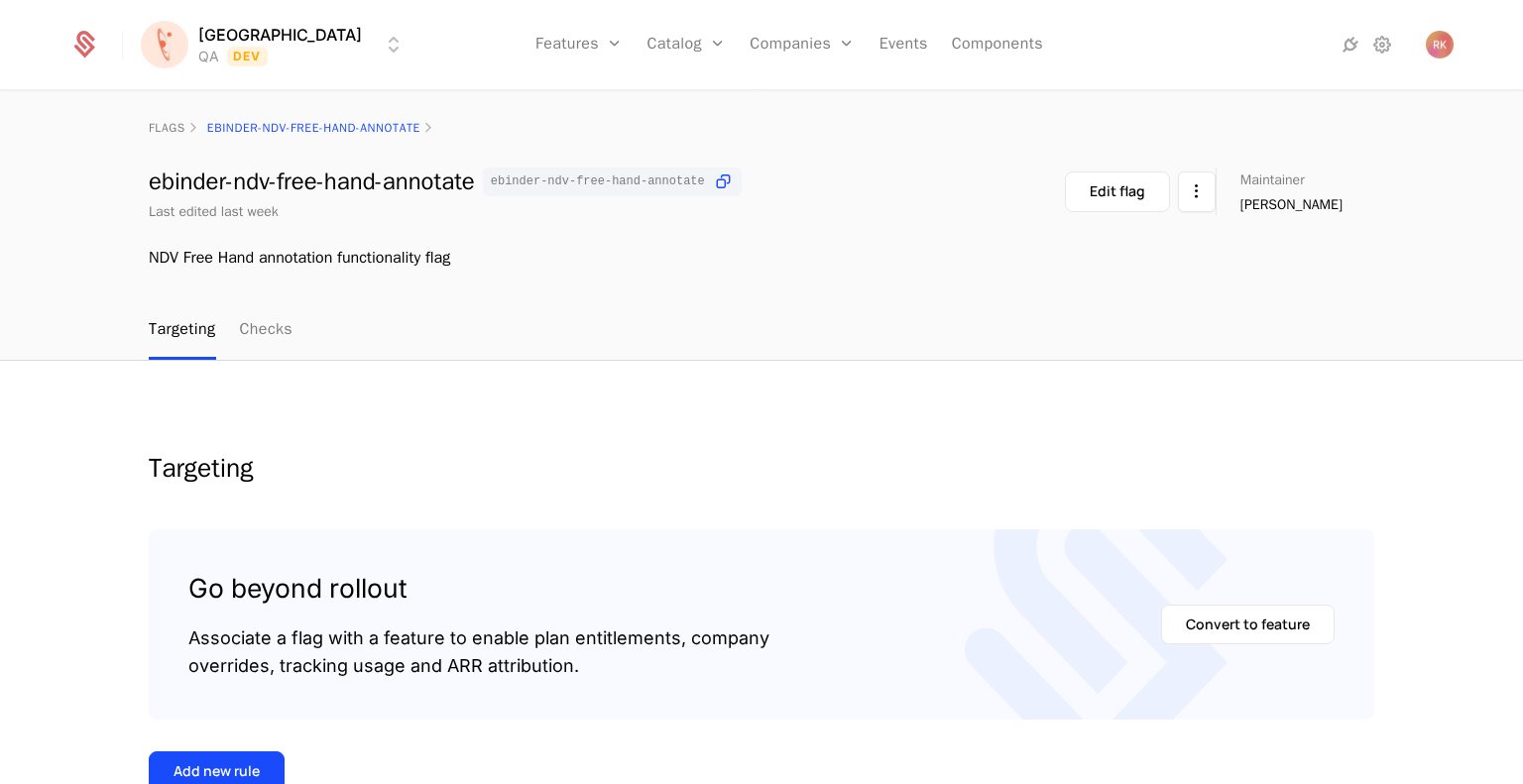 scroll, scrollTop: 0, scrollLeft: 0, axis: both 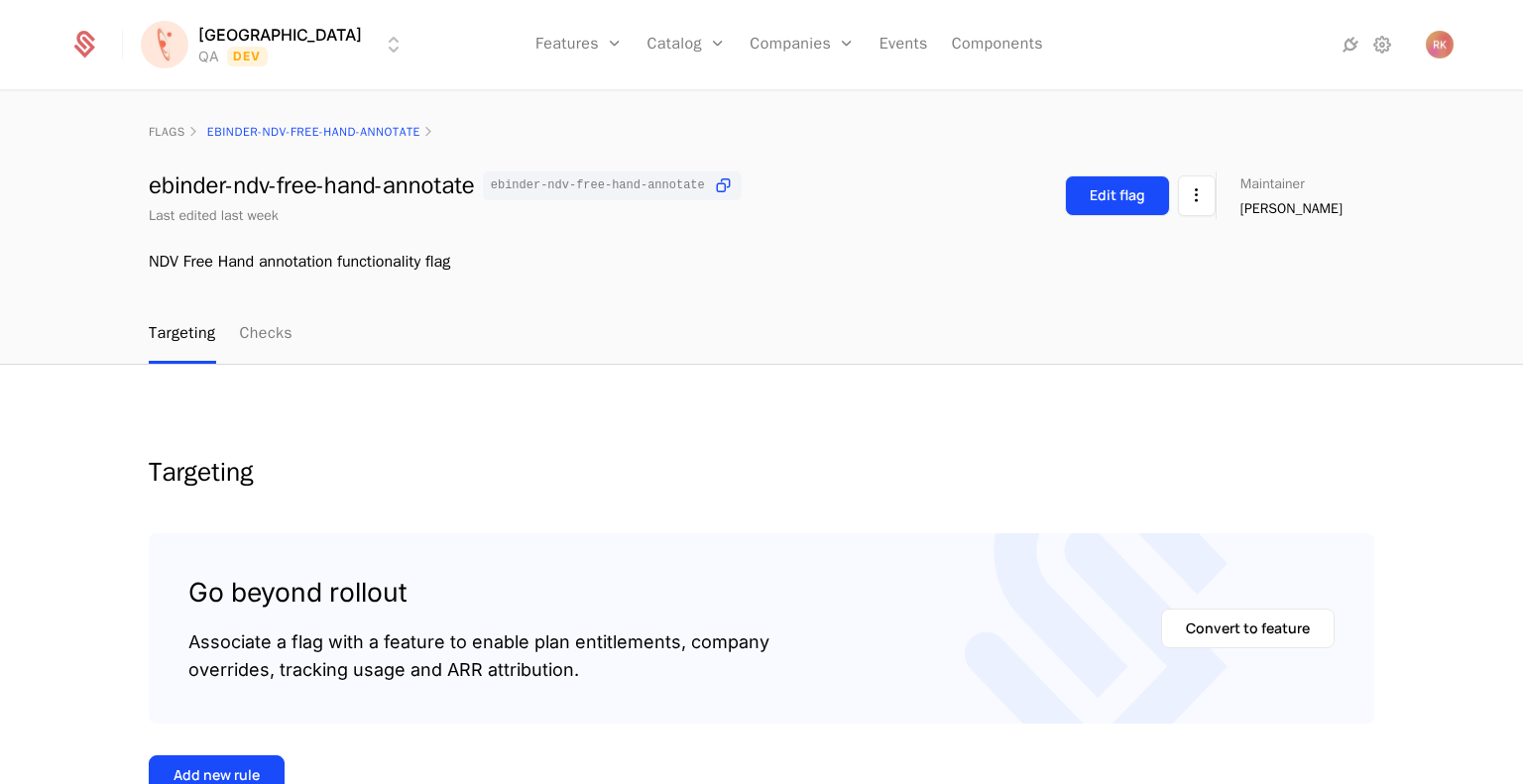 click on "Edit flag" at bounding box center (1117, 195) 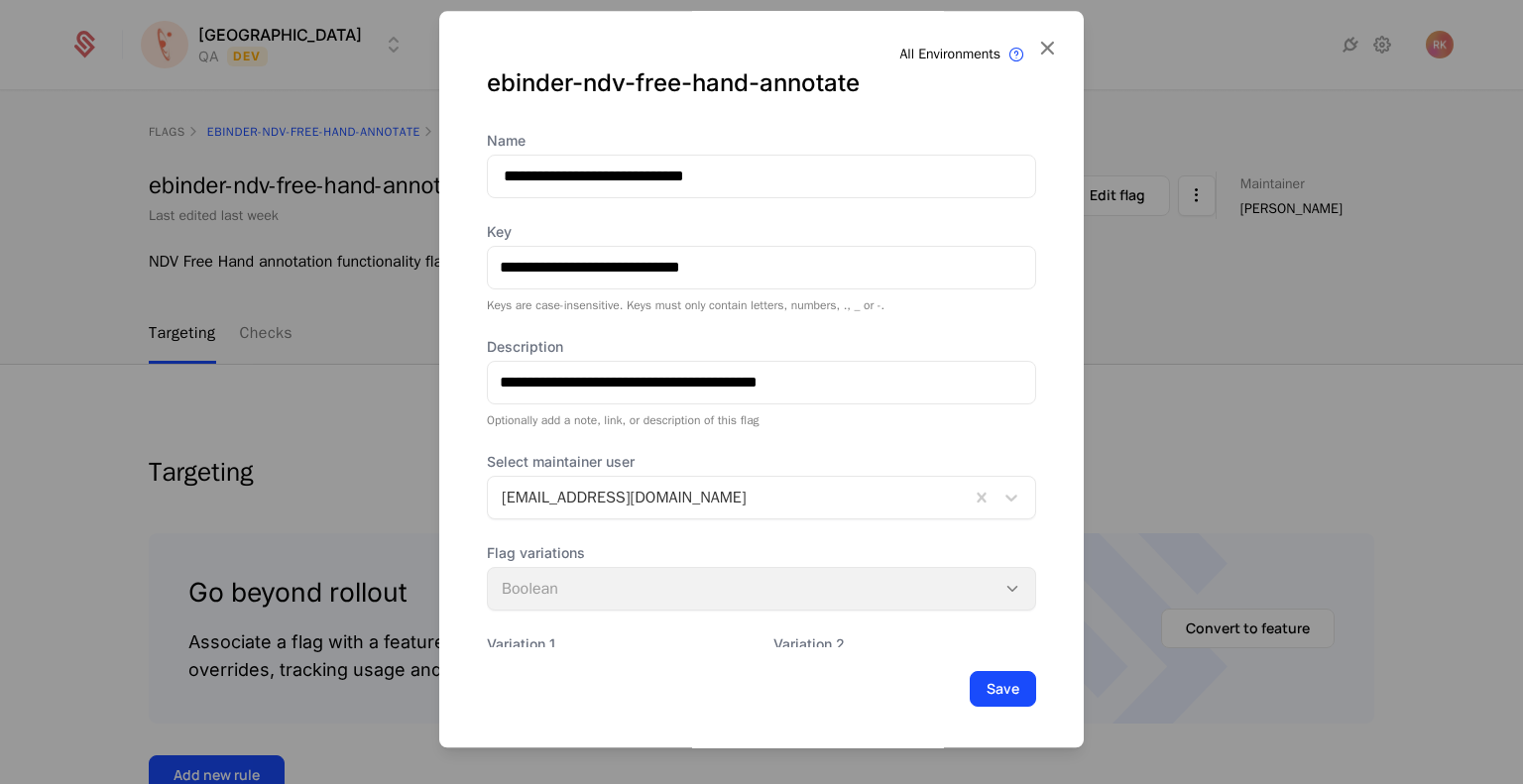 scroll, scrollTop: 0, scrollLeft: 0, axis: both 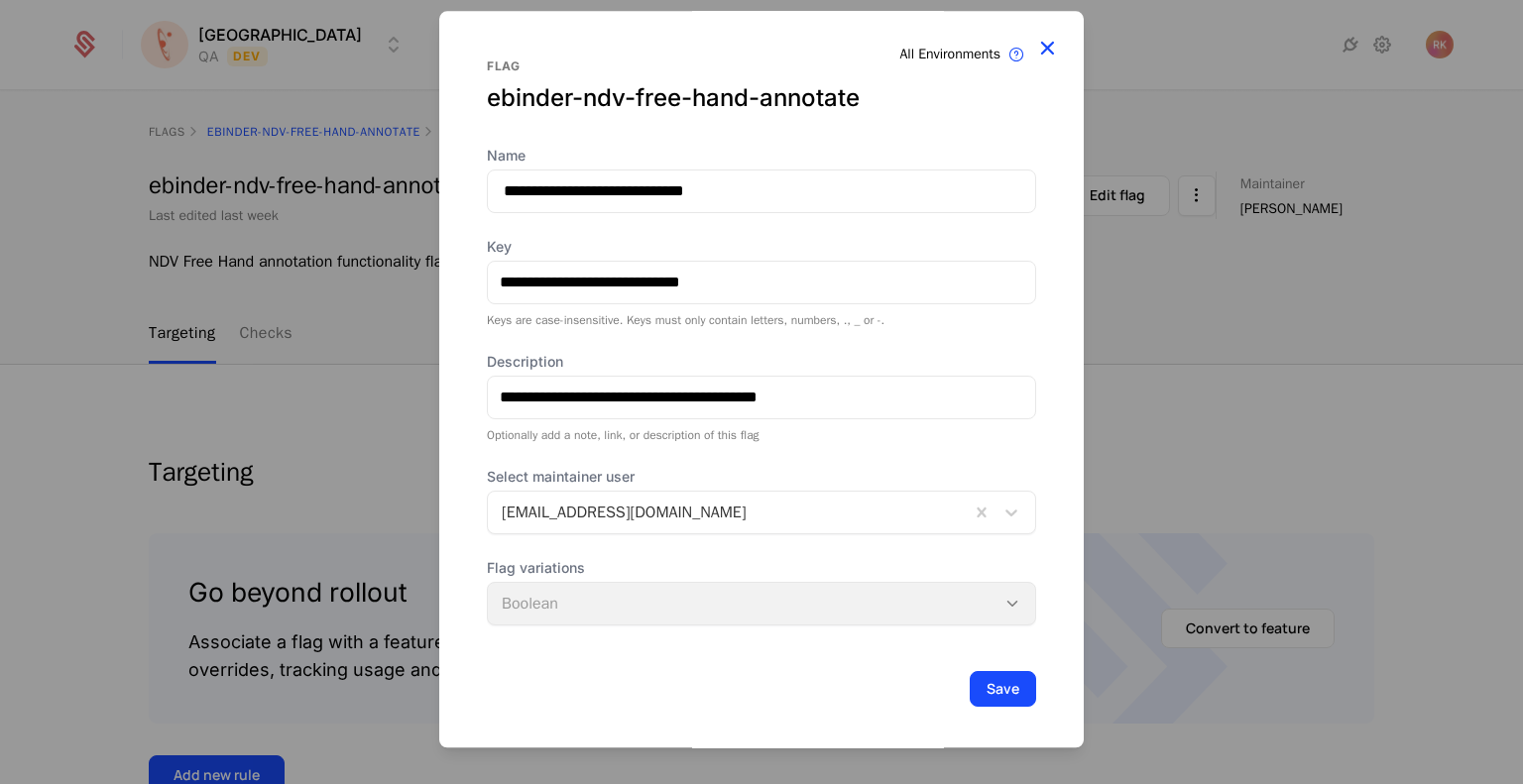 click at bounding box center [1047, 48] 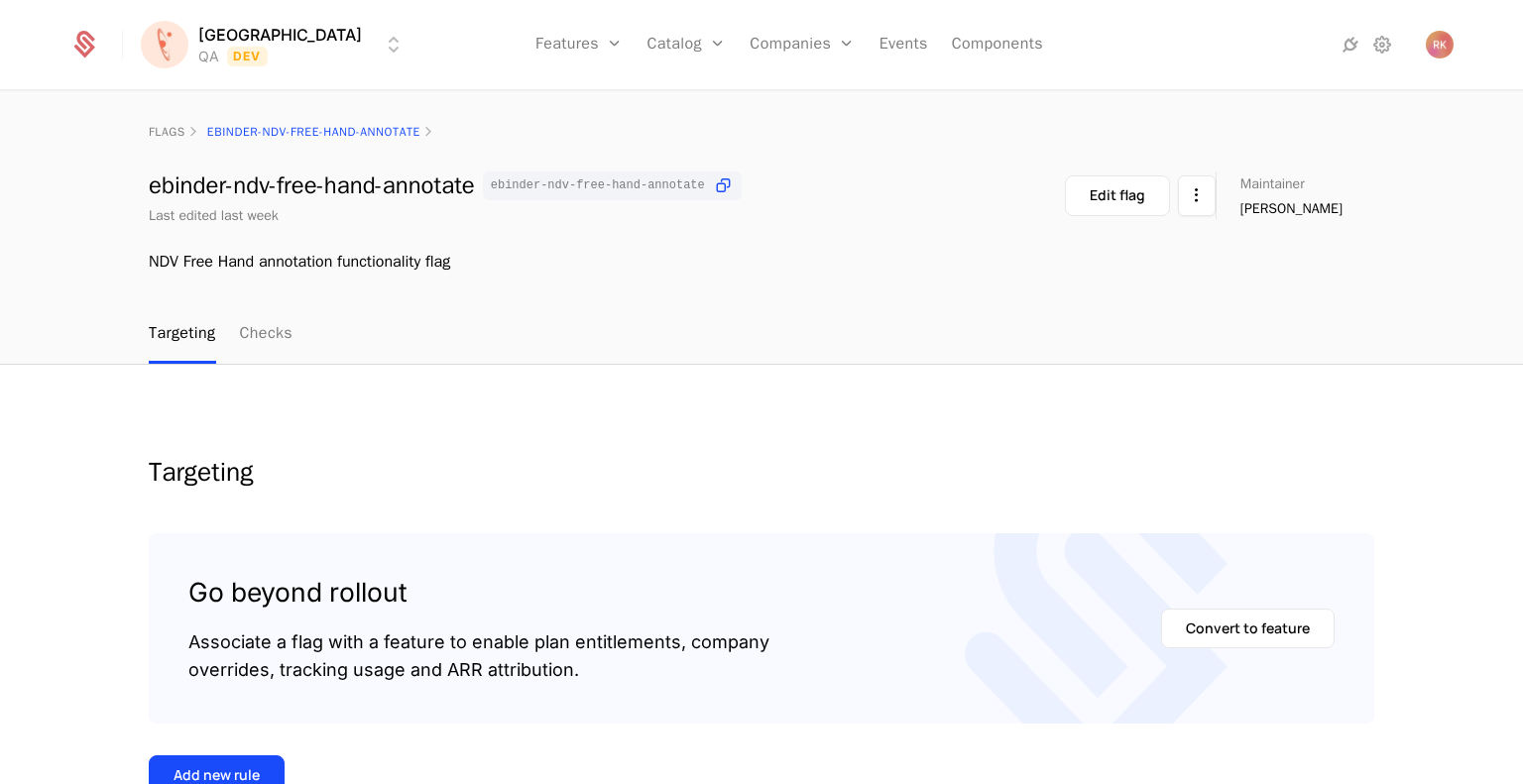click on "ebinder-ndv-free-hand-annotate ebinder-ndv-free-hand-annotate" at bounding box center [445, 185] 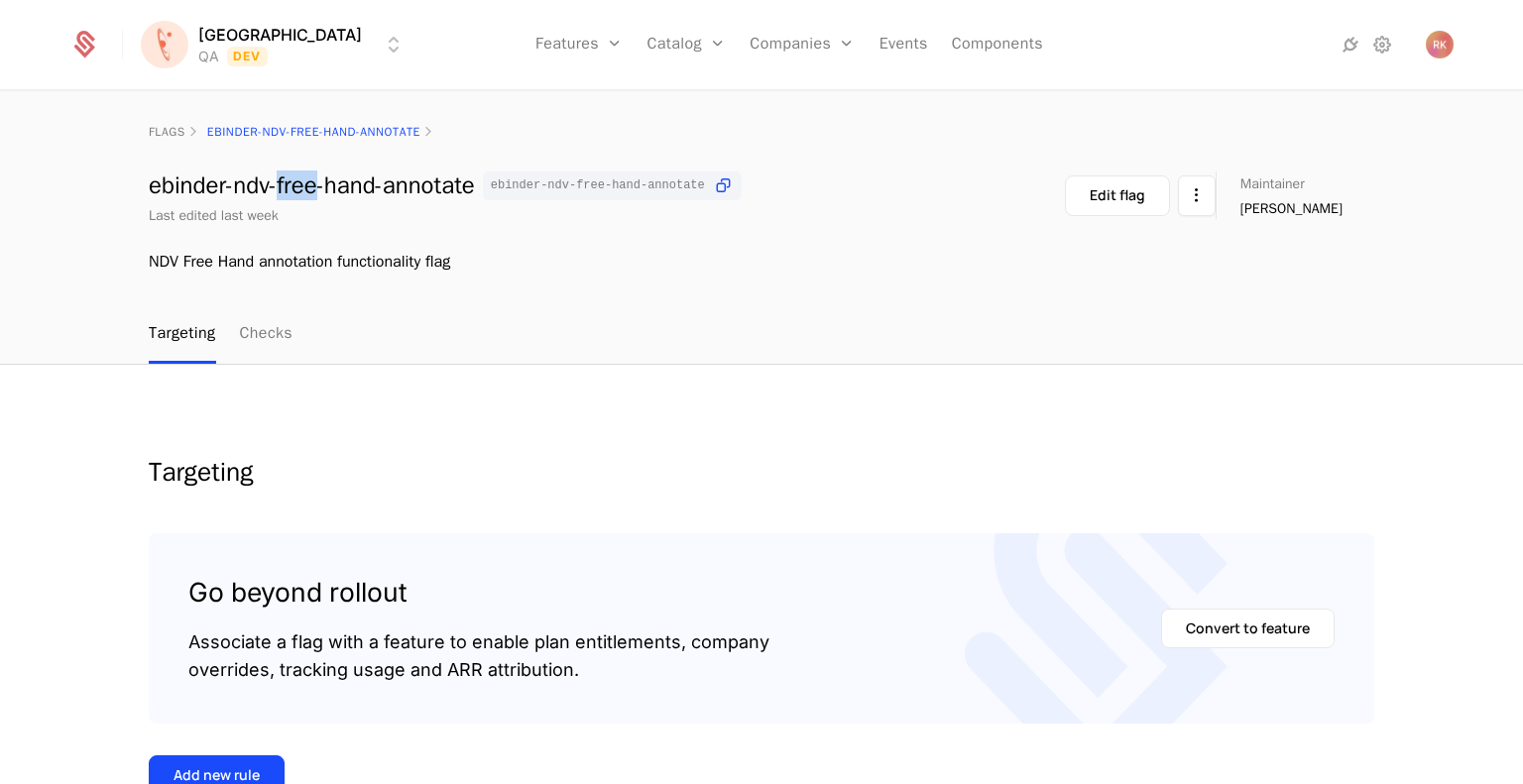 click on "ebinder-ndv-free-hand-annotate ebinder-ndv-free-hand-annotate" at bounding box center [445, 185] 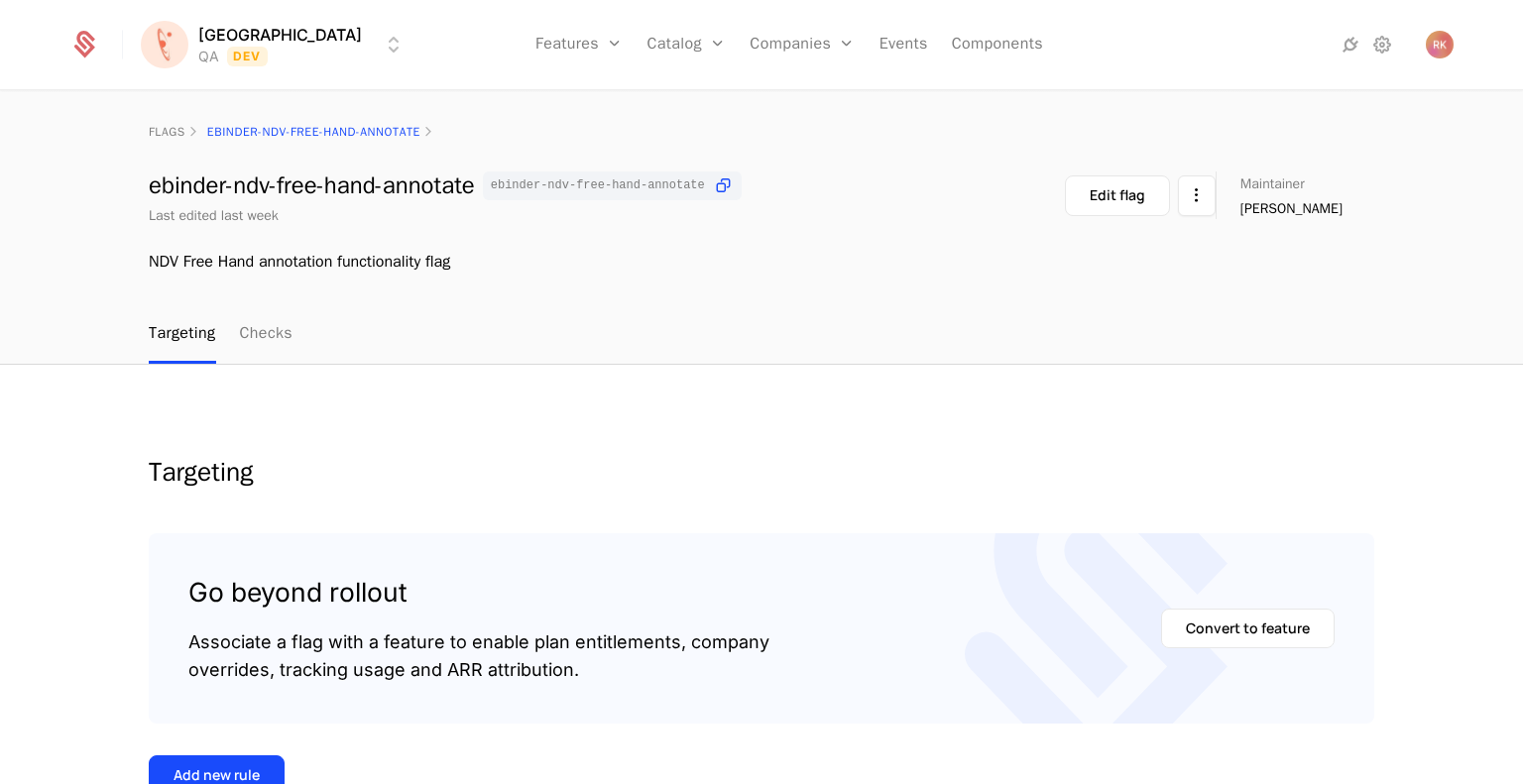 click on "ebinder-ndv-free-hand-annotate ebinder-ndv-free-hand-annotate Last edited last week Edit flag Maintainer [PERSON_NAME] NDV Free Hand annotation functionality flag" at bounding box center (762, 222) 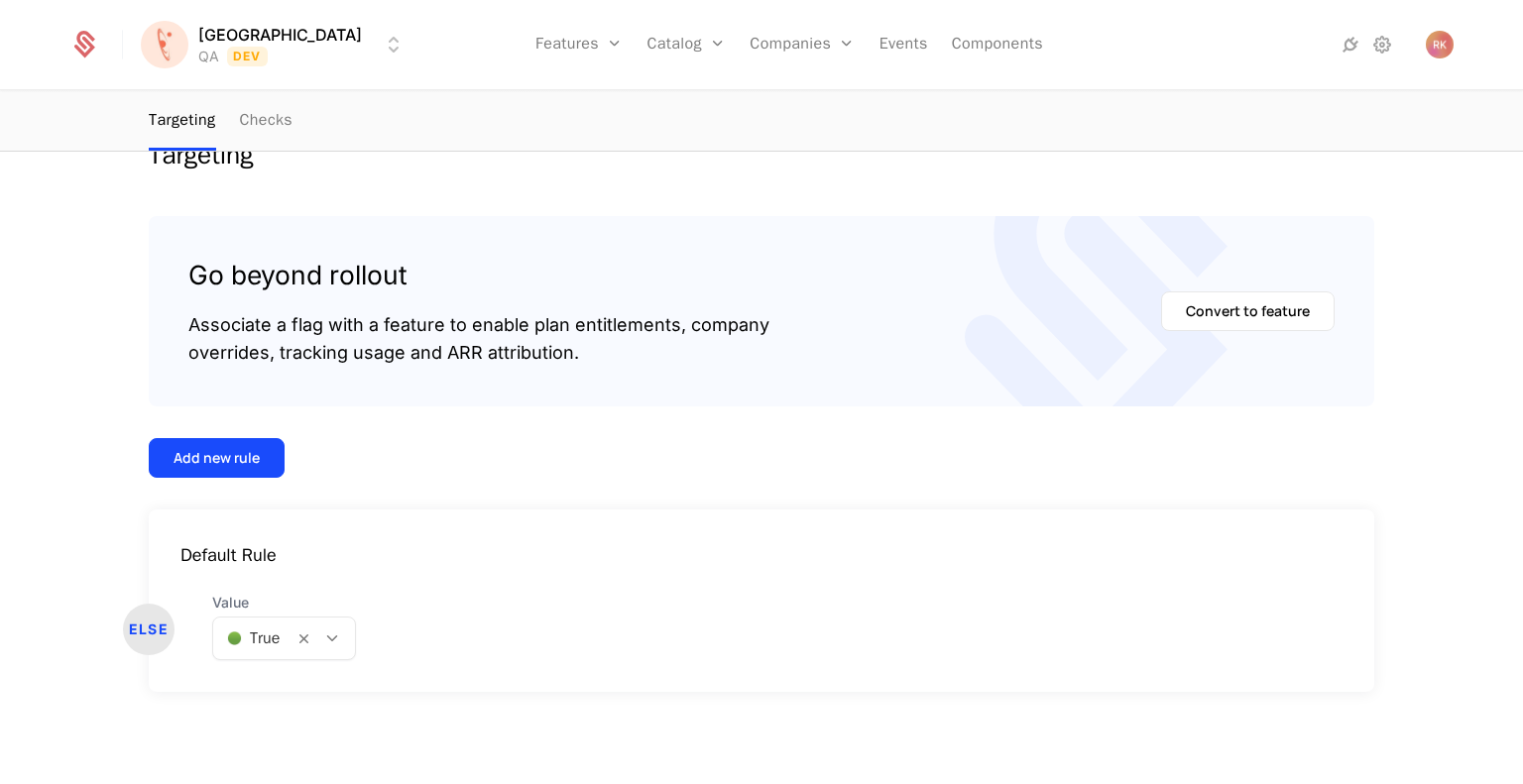 scroll, scrollTop: 0, scrollLeft: 0, axis: both 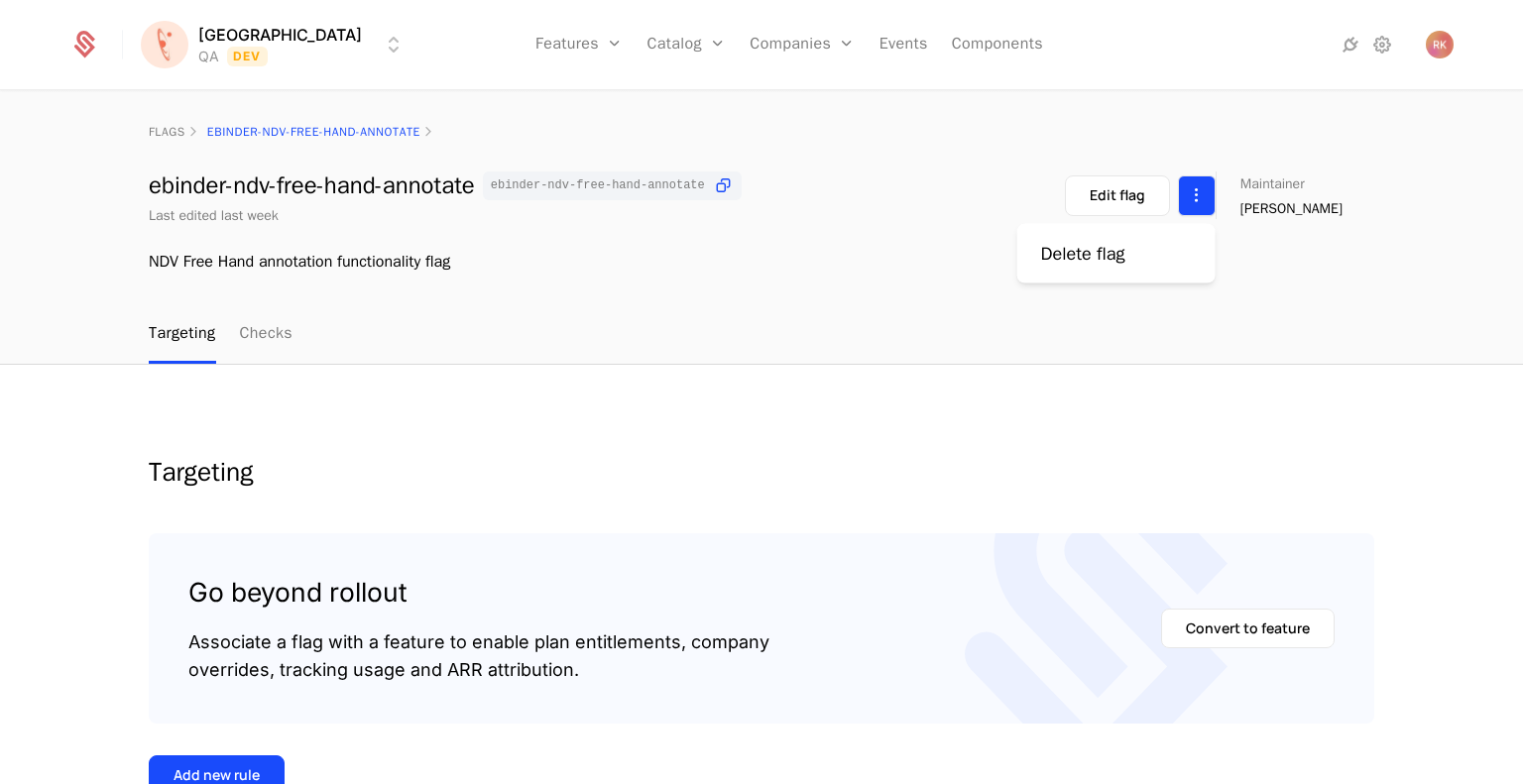 click on "[PERSON_NAME] QA Dev Features Features Flags Catalog Plans Add Ons Configuration Companies Companies Users Events Components flags ebinder-ndv-free-hand-annotate ebinder-ndv-free-hand-annotate ebinder-ndv-free-hand-annotate Last edited last week Edit flag Maintainer [PERSON_NAME] NDV Free Hand annotation functionality flag Targeting Checks Targeting Go beyond rollout Associate a flag with a feature to enable plan entitlements, company overrides, tracking usage and ARR attribution. Convert to feature Add new rule Default Rule ELSE Value 🟢  True
Best Viewed on Desktop You're currently viewing this on a  mobile device . For the best experience,   we recommend using a desktop or larger screens , as the application isn't fully optimized for smaller resolutions just yet. Got it  Delete flag" at bounding box center [762, 392] 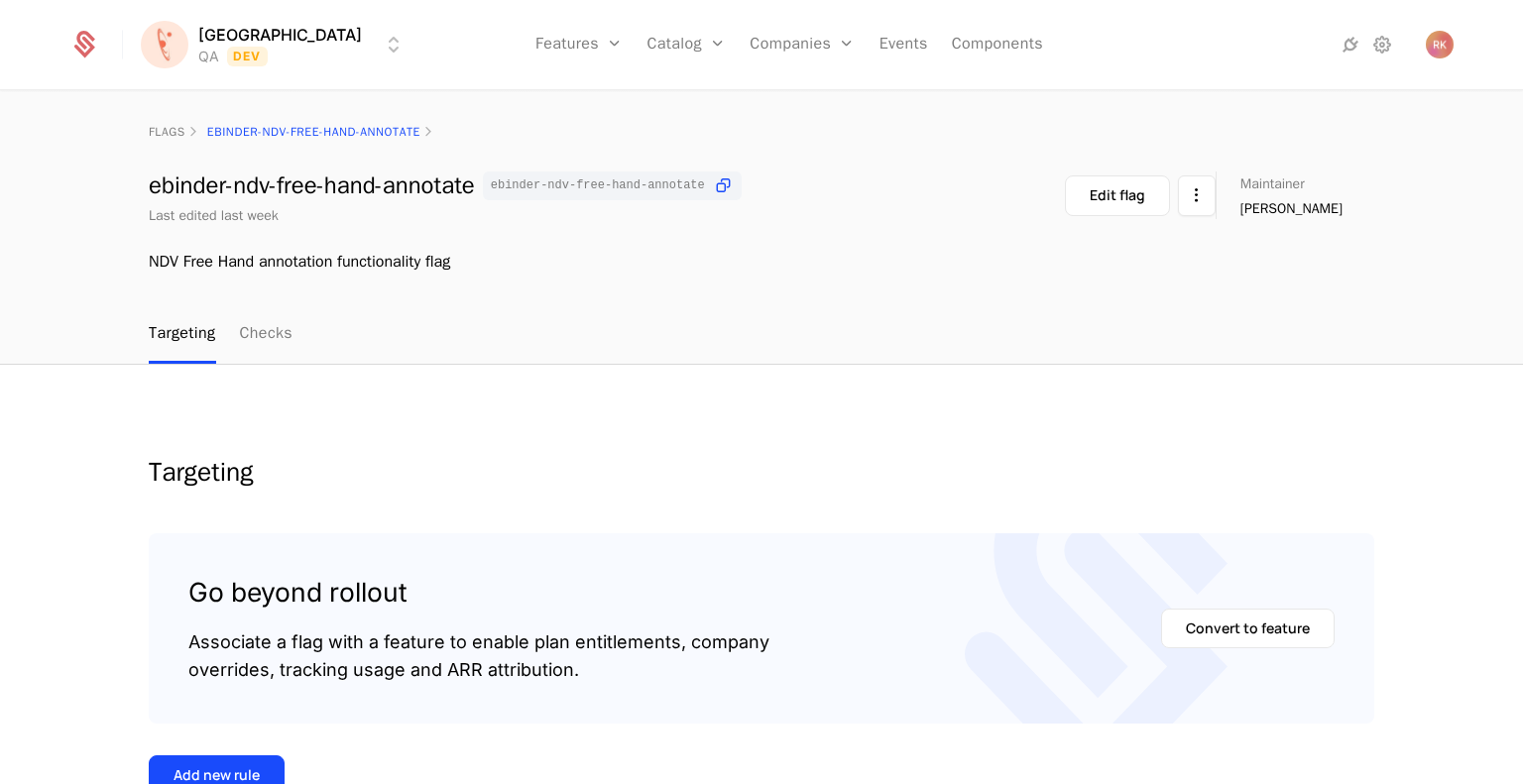 click on "[PERSON_NAME] QA Dev Features Features Flags Catalog Plans Add Ons Configuration Companies Companies Users Events Components flags ebinder-ndv-free-hand-annotate ebinder-ndv-free-hand-annotate ebinder-ndv-free-hand-annotate Last edited last week Edit flag Maintainer [PERSON_NAME] NDV Free Hand annotation functionality flag Targeting Checks Targeting Go beyond rollout Associate a flag with a feature to enable plan entitlements, company overrides, tracking usage and ARR attribution. Convert to feature Add new rule Default Rule ELSE Value 🟢  True
Best Viewed on Desktop You're currently viewing this on a  mobile device . For the best experience,   we recommend using a desktop or larger screens , as the application isn't fully optimized for smaller resolutions just yet. Got it" at bounding box center (762, 392) 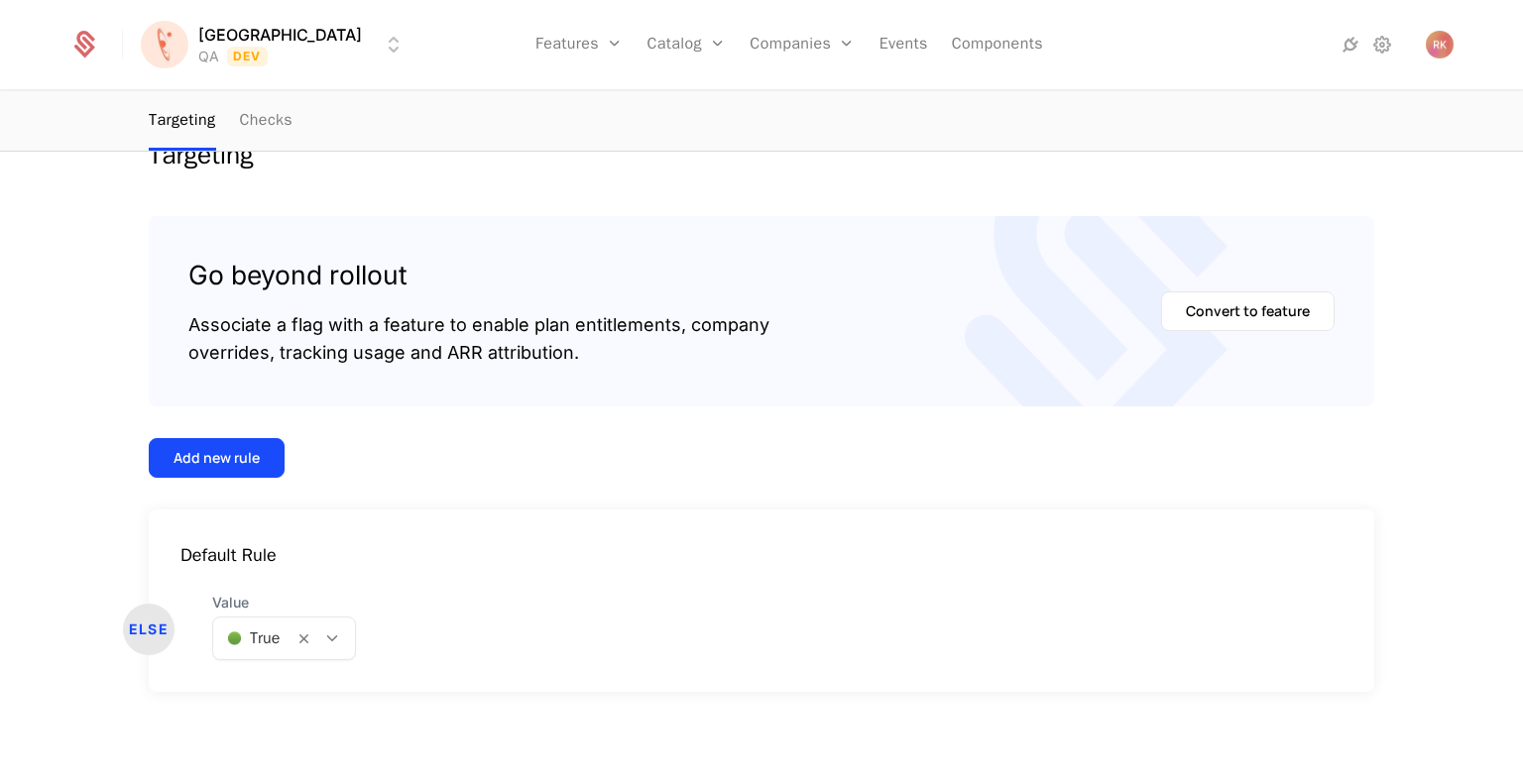 click on "ELSE" at bounding box center [149, 629] 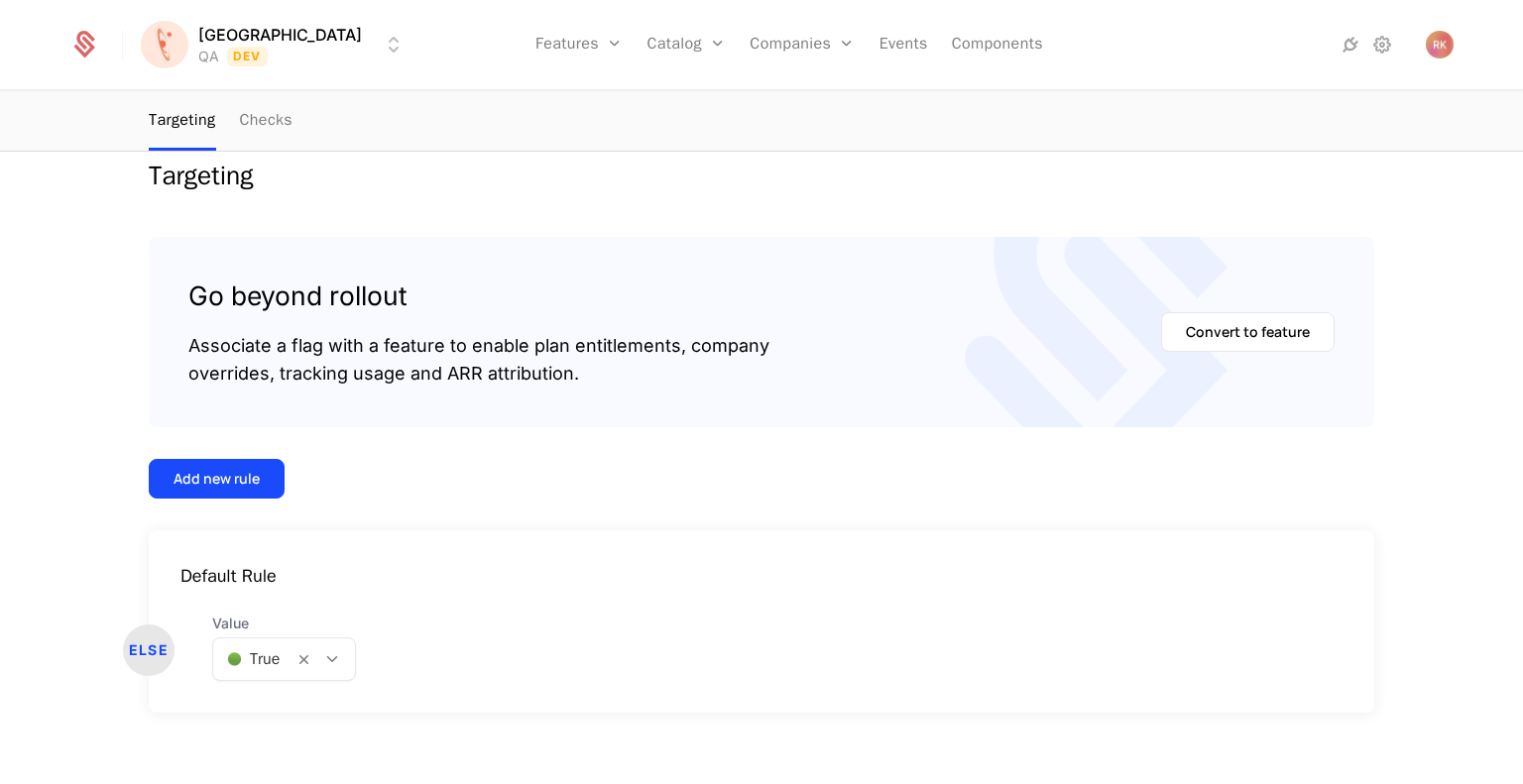 scroll, scrollTop: 317, scrollLeft: 0, axis: vertical 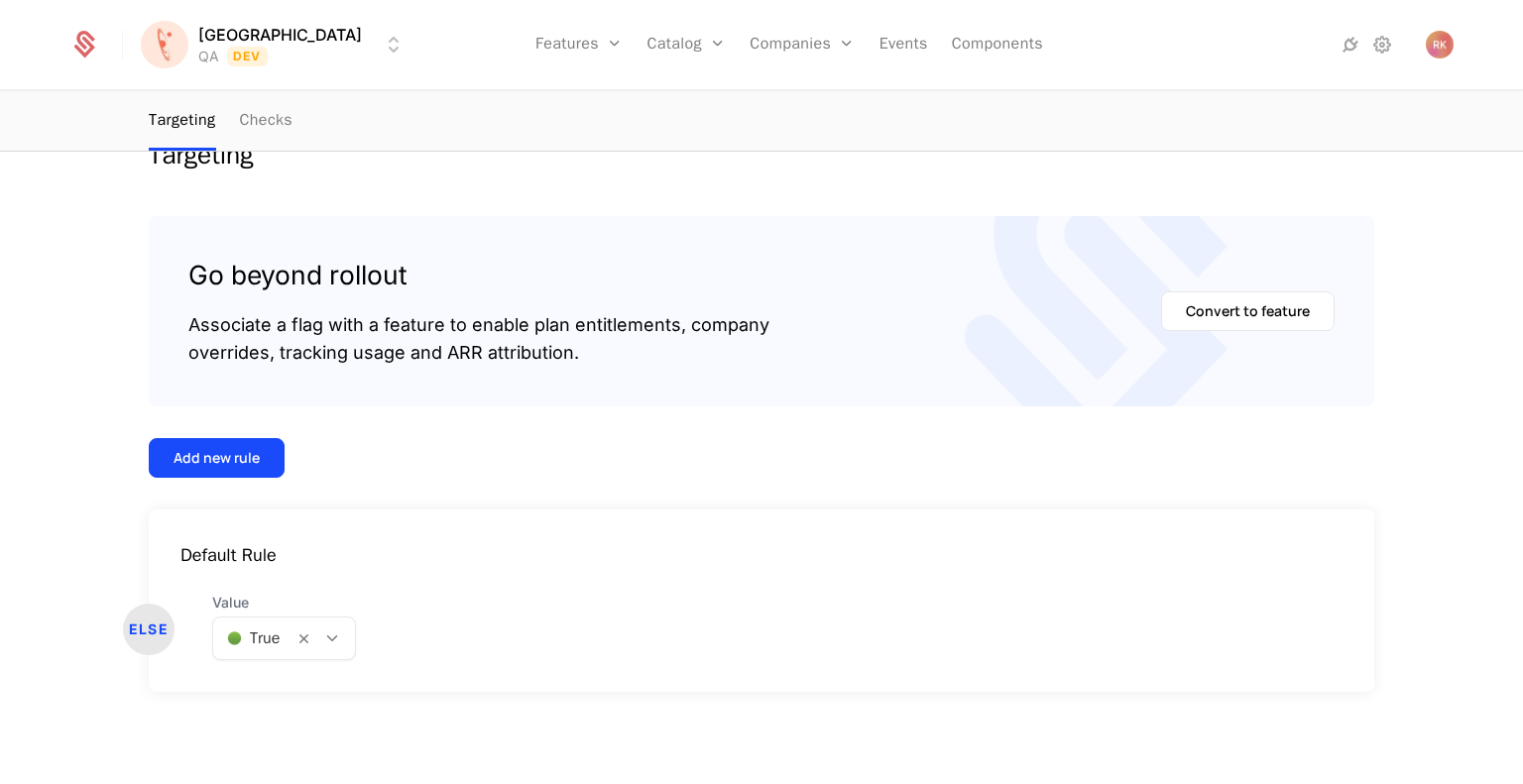click at bounding box center [332, 638] 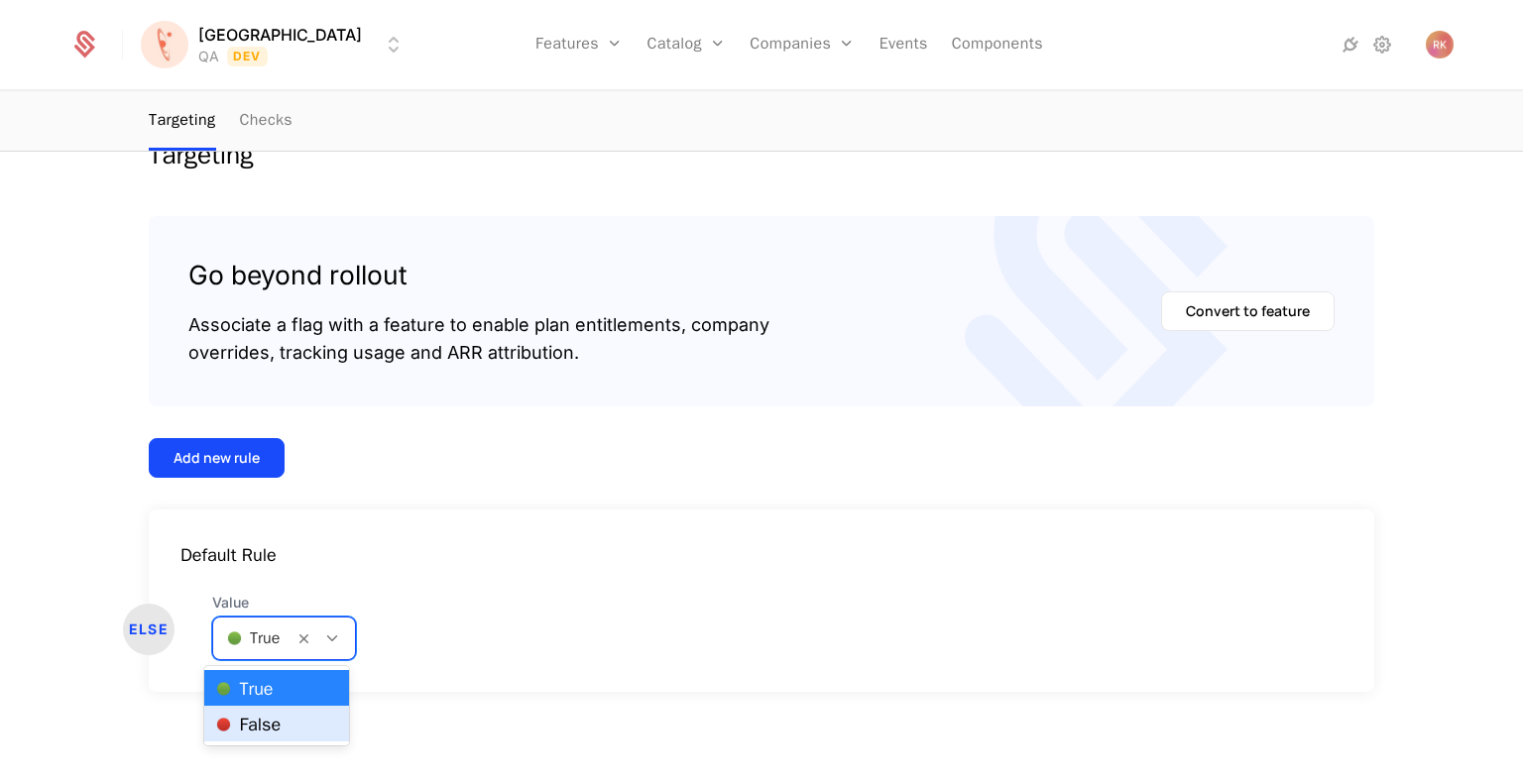 click on "🔴  False" at bounding box center [277, 724] 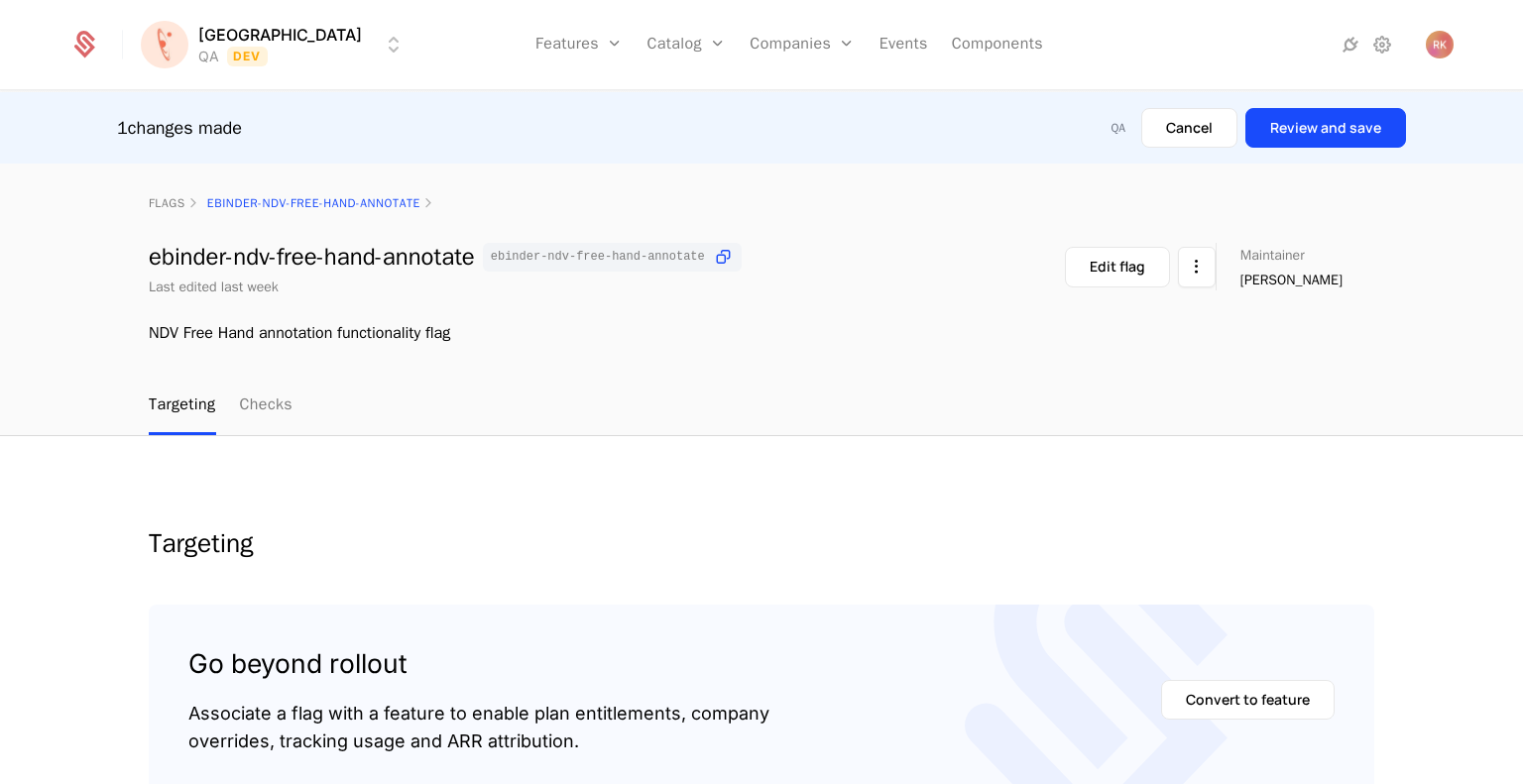 scroll, scrollTop: 317, scrollLeft: 0, axis: vertical 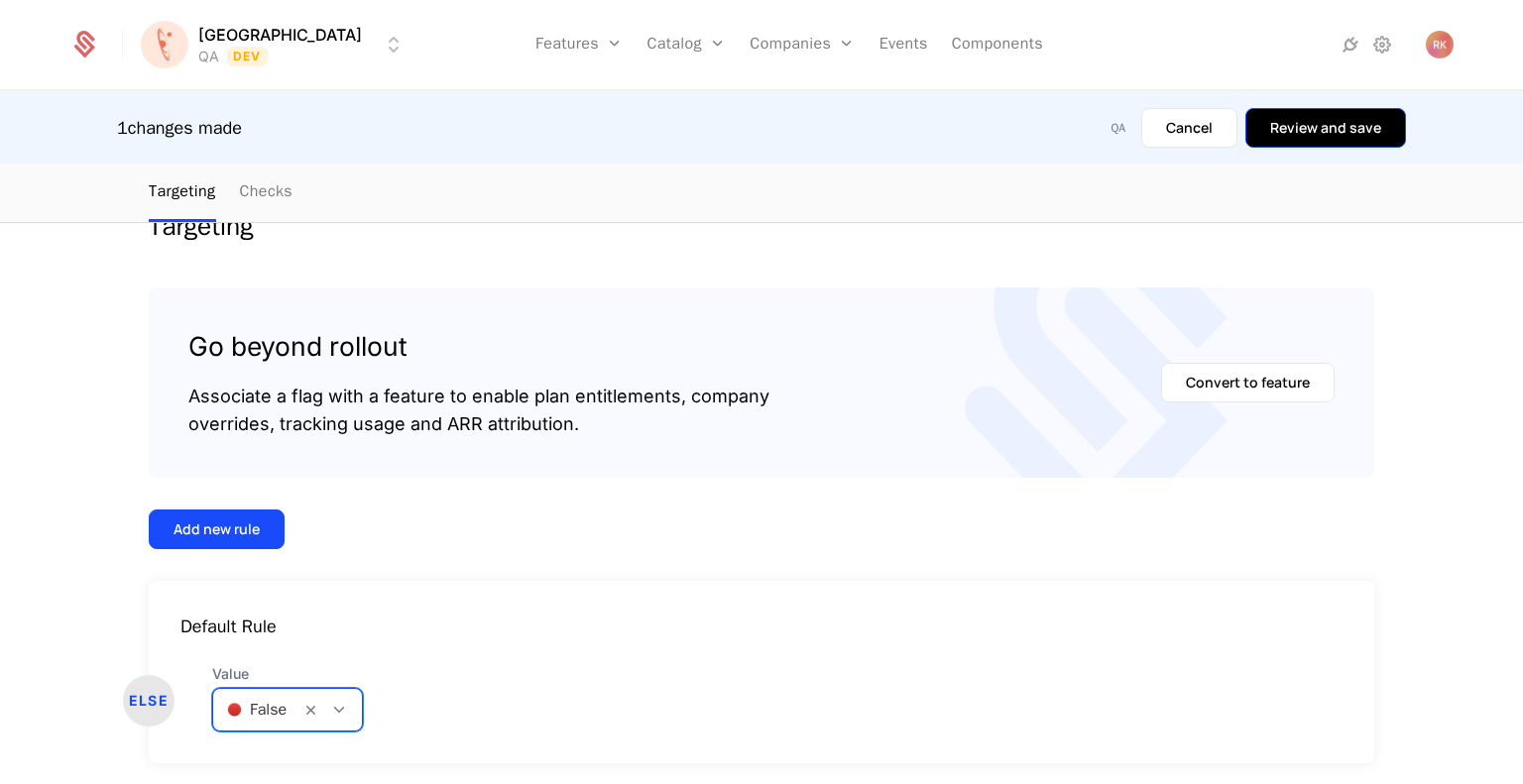 click on "Review and save" at bounding box center (1326, 128) 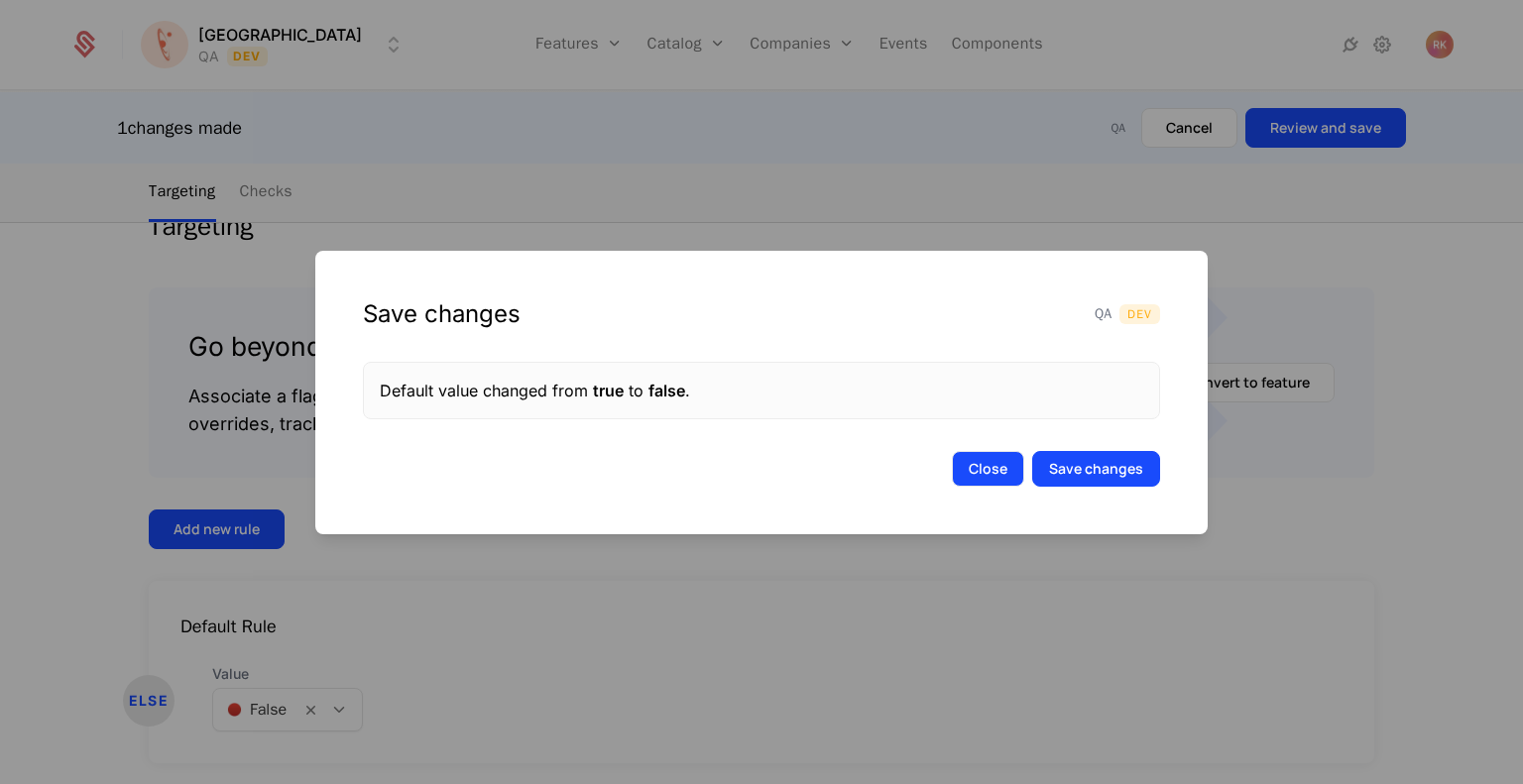 click on "Close" at bounding box center [988, 469] 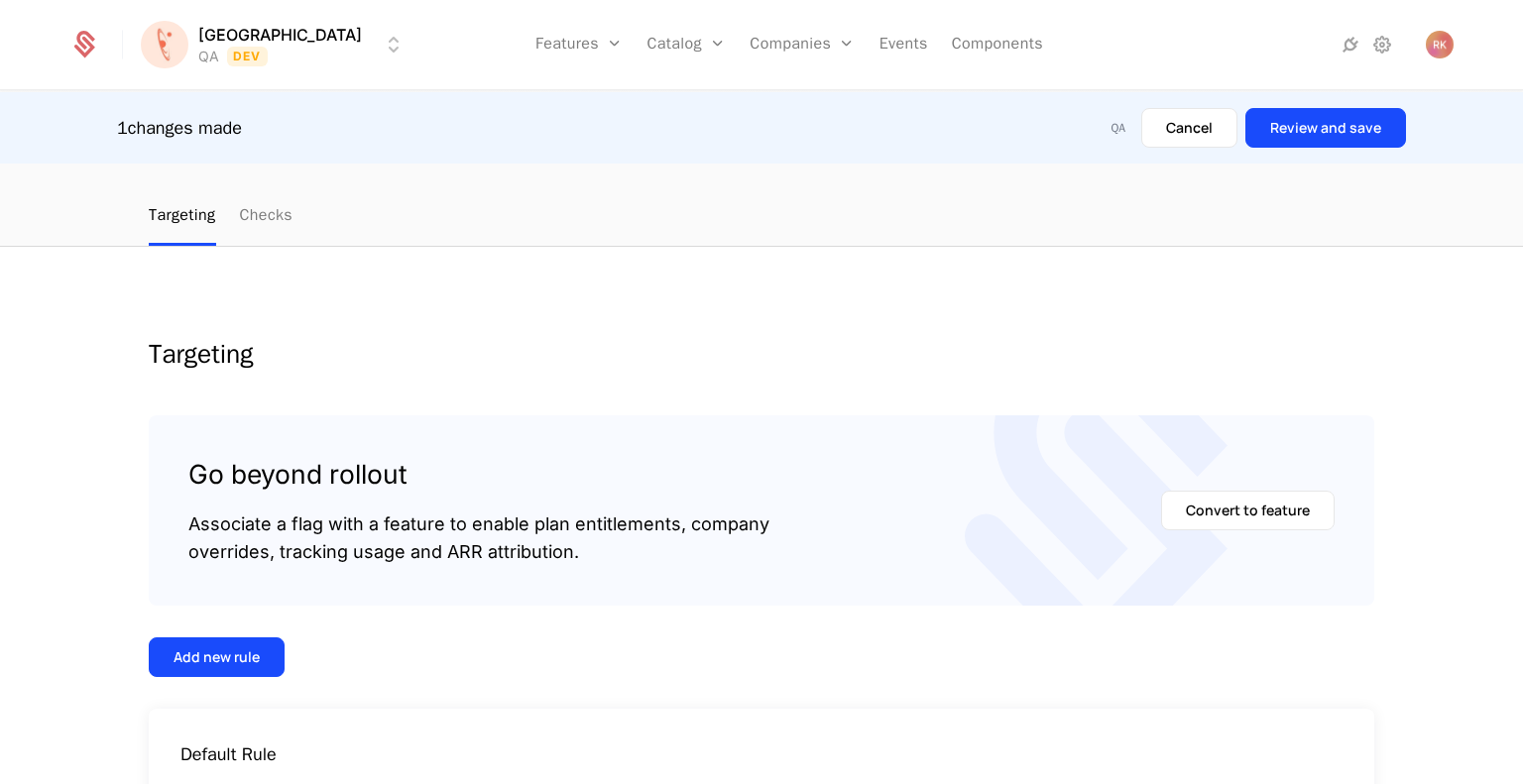 scroll, scrollTop: 198, scrollLeft: 0, axis: vertical 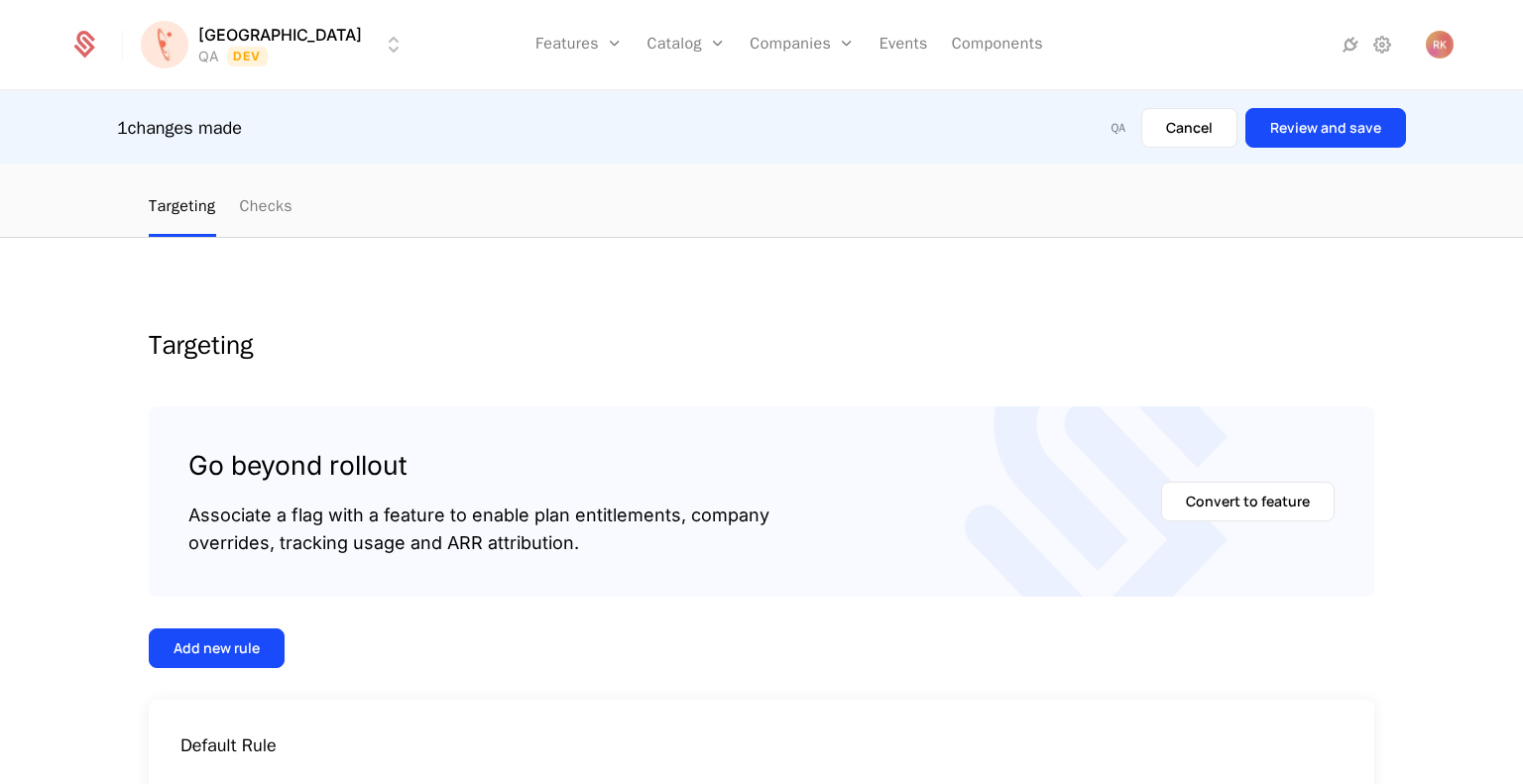 click on "[PERSON_NAME] QA Dev Features Features Flags Catalog Plans Add Ons Configuration Companies Companies Users Events Components 1  changes made QA Cancel Review and save flags ebinder-ndv-free-hand-annotate ebinder-ndv-free-hand-annotate ebinder-ndv-free-hand-annotate Last edited last week Edit flag Maintainer [PERSON_NAME] NDV Free Hand annotation functionality flag Targeting Checks Targeting Go beyond rollout Associate a flag with a feature to enable plan entitlements, company overrides, tracking usage and ARR attribution. Convert to feature Add new rule Default Rule ELSE Value 🔴  False
Best Viewed on Desktop You're currently viewing this on a  mobile device . For the best experience,   we recommend using a desktop or larger screens , as the application isn't fully optimized for smaller resolutions just yet. Got it" at bounding box center [762, 392] 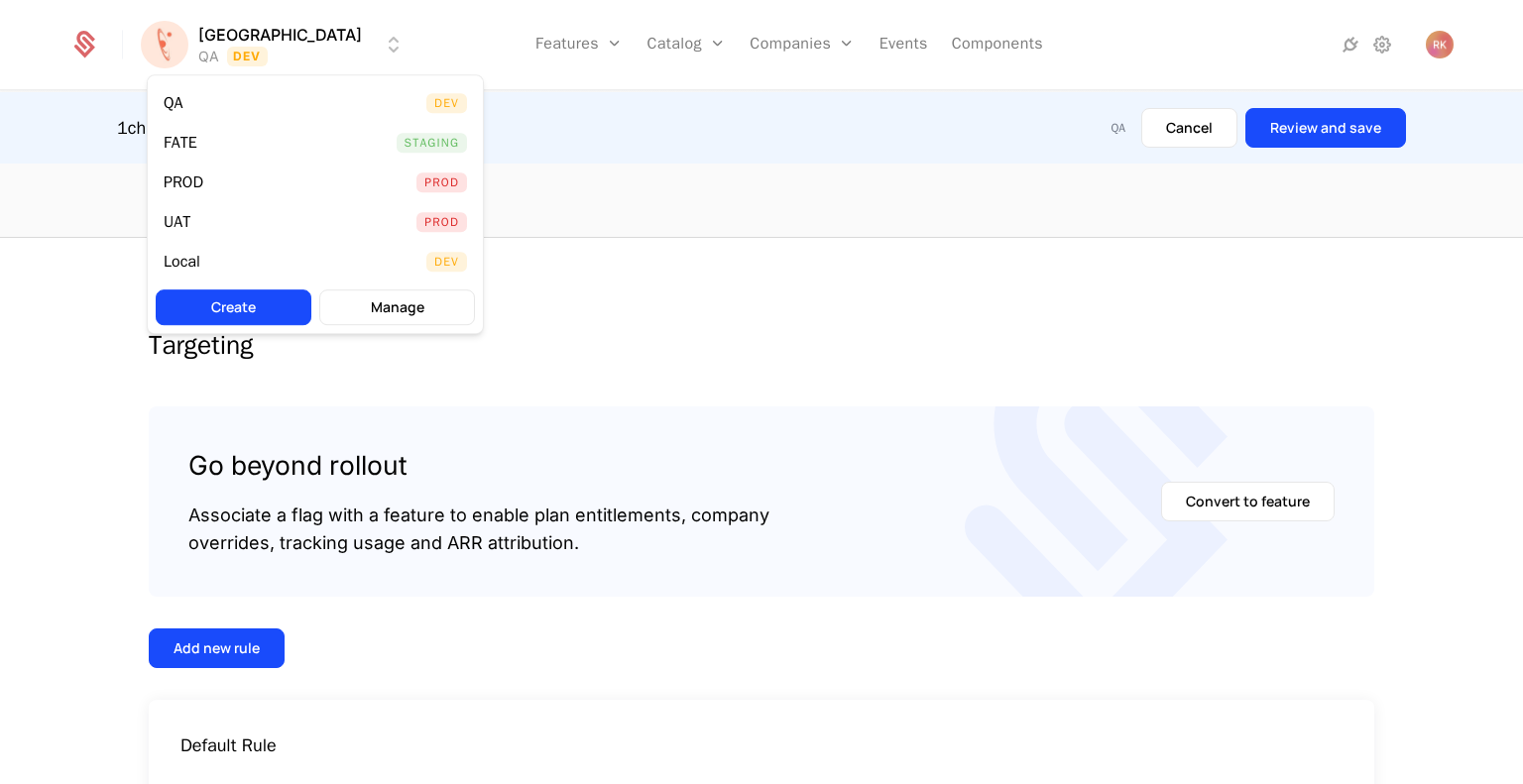 click on "[PERSON_NAME] QA Dev Features Features Flags Catalog Plans Add Ons Configuration Companies Companies Users Events Components 1  changes made QA Cancel Review and save flags ebinder-ndv-free-hand-annotate ebinder-ndv-free-hand-annotate ebinder-ndv-free-hand-annotate Last edited last week Edit flag Maintainer [PERSON_NAME] NDV Free Hand annotation functionality flag Targeting Checks Targeting Go beyond rollout Associate a flag with a feature to enable plan entitlements, company overrides, tracking usage and ARR attribution. Convert to feature Add new rule Default Rule ELSE Value 🔴  False
Best Viewed on Desktop You're currently viewing this on a  mobile device . For the best experience,   we recommend using a desktop or larger screens , as the application isn't fully optimized for smaller resolutions just yet. Got it  QA Dev FATE Staging PROD Prod UAT Prod Local Dev Create Manage" at bounding box center (762, 392) 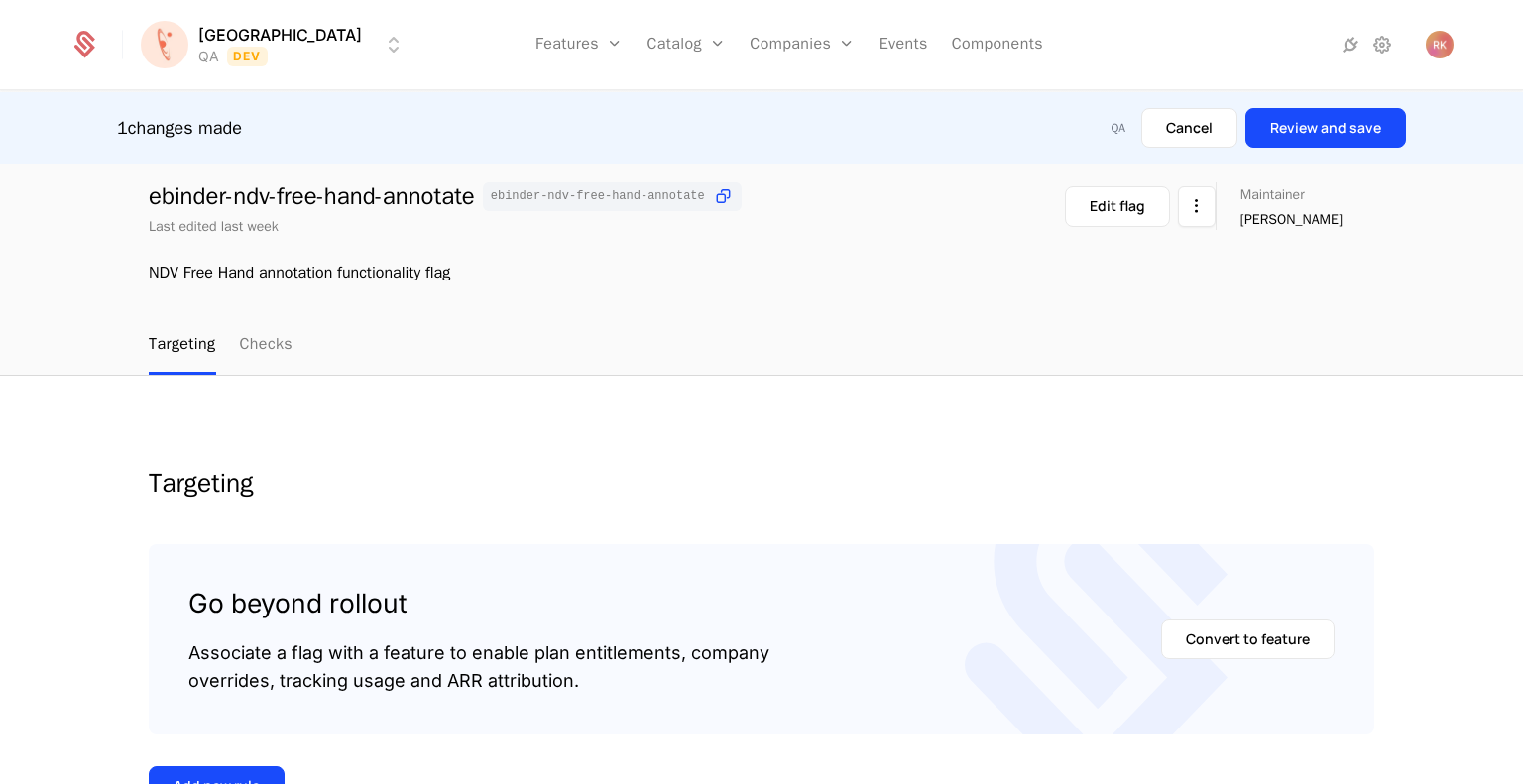 scroll, scrollTop: 0, scrollLeft: 0, axis: both 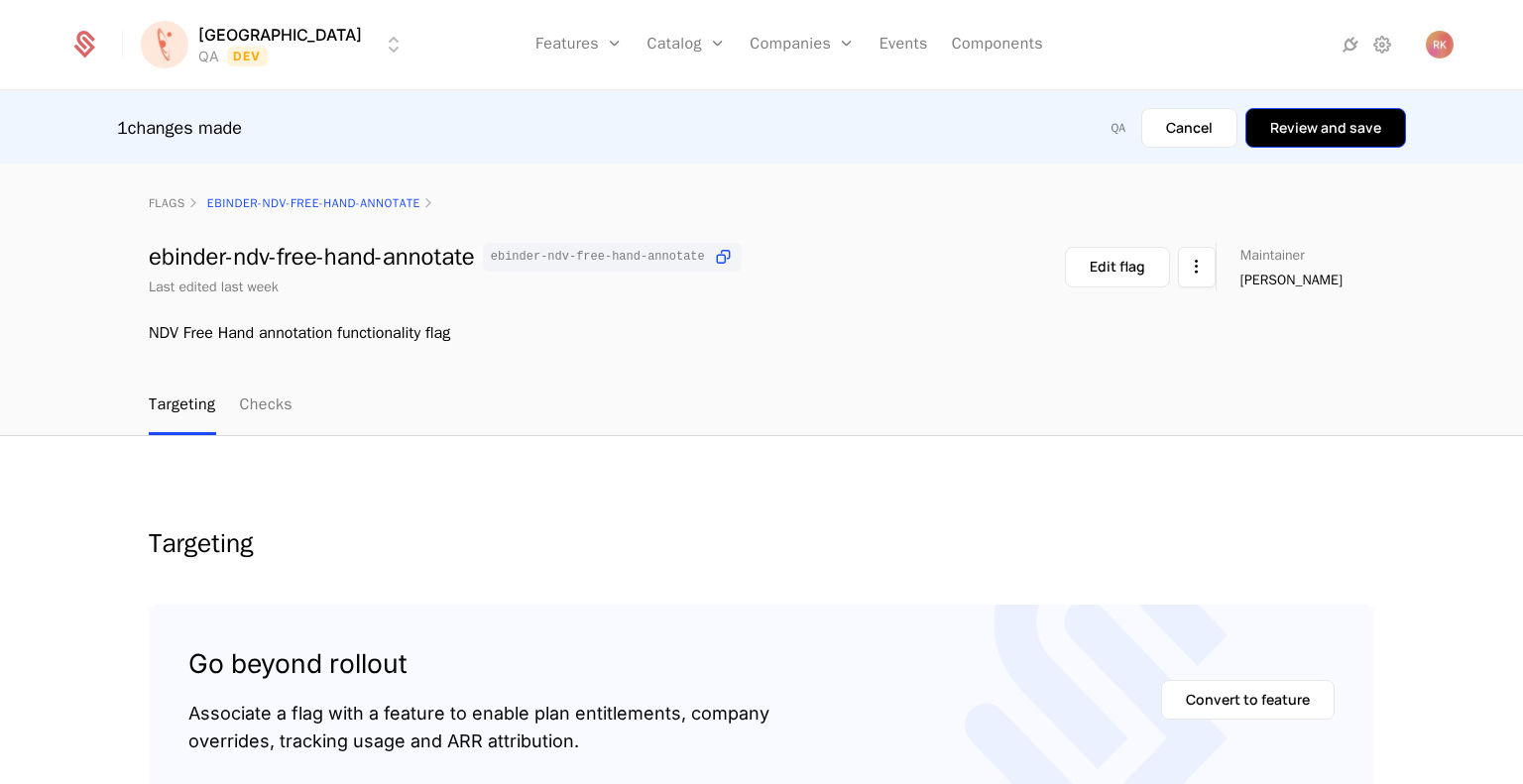 click on "Review and save" at bounding box center (1326, 128) 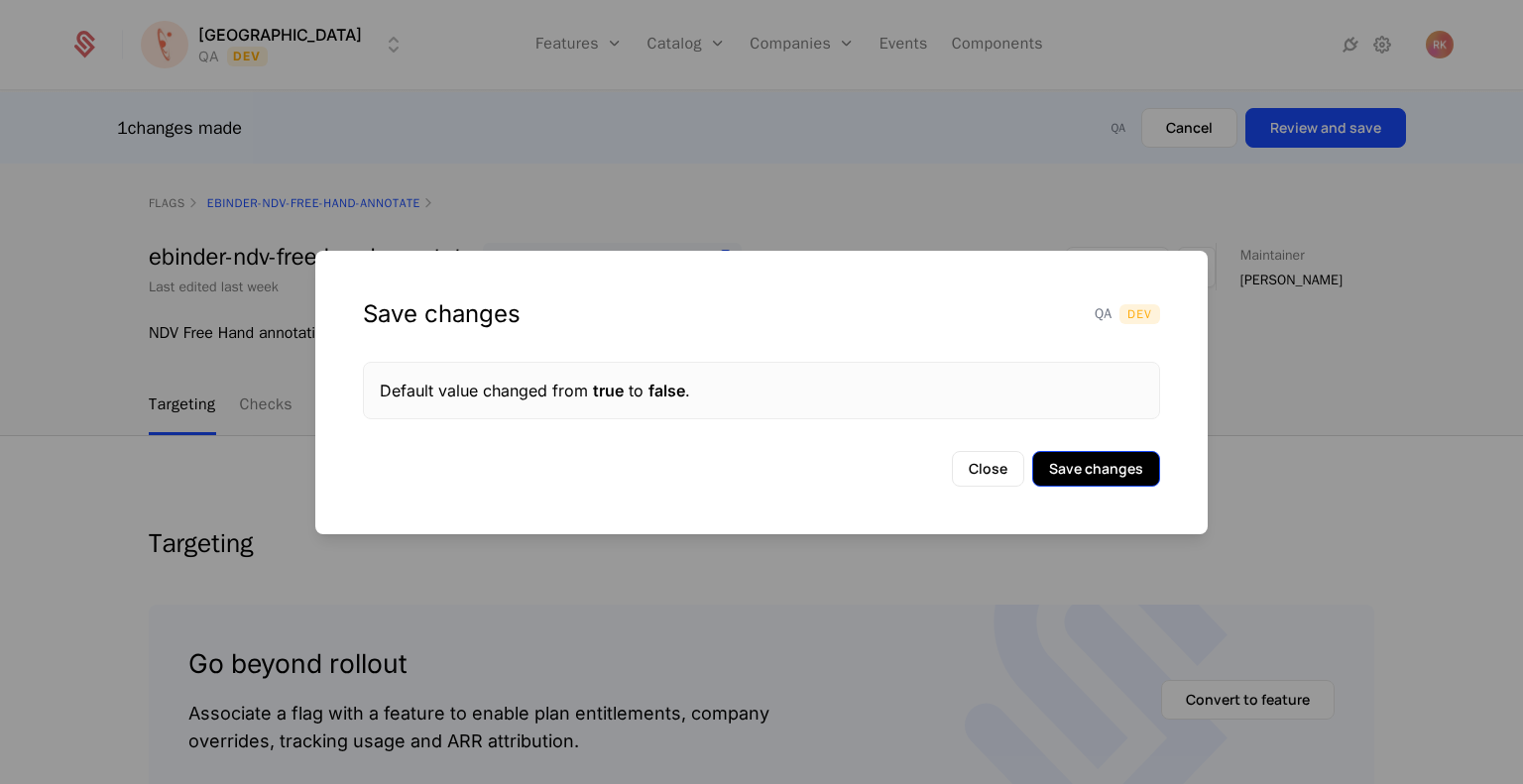 click on "Save changes" at bounding box center (1096, 469) 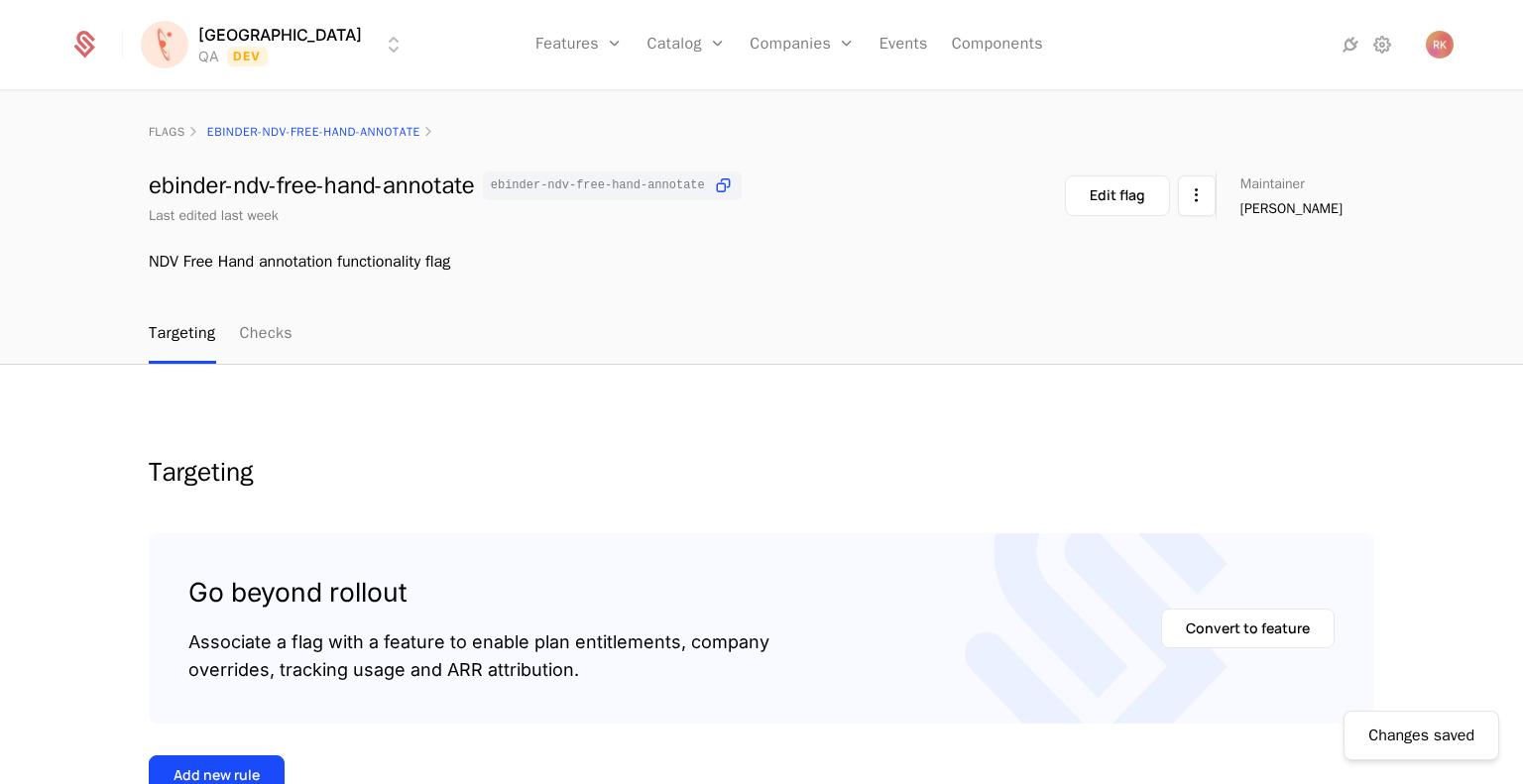 scroll, scrollTop: 317, scrollLeft: 0, axis: vertical 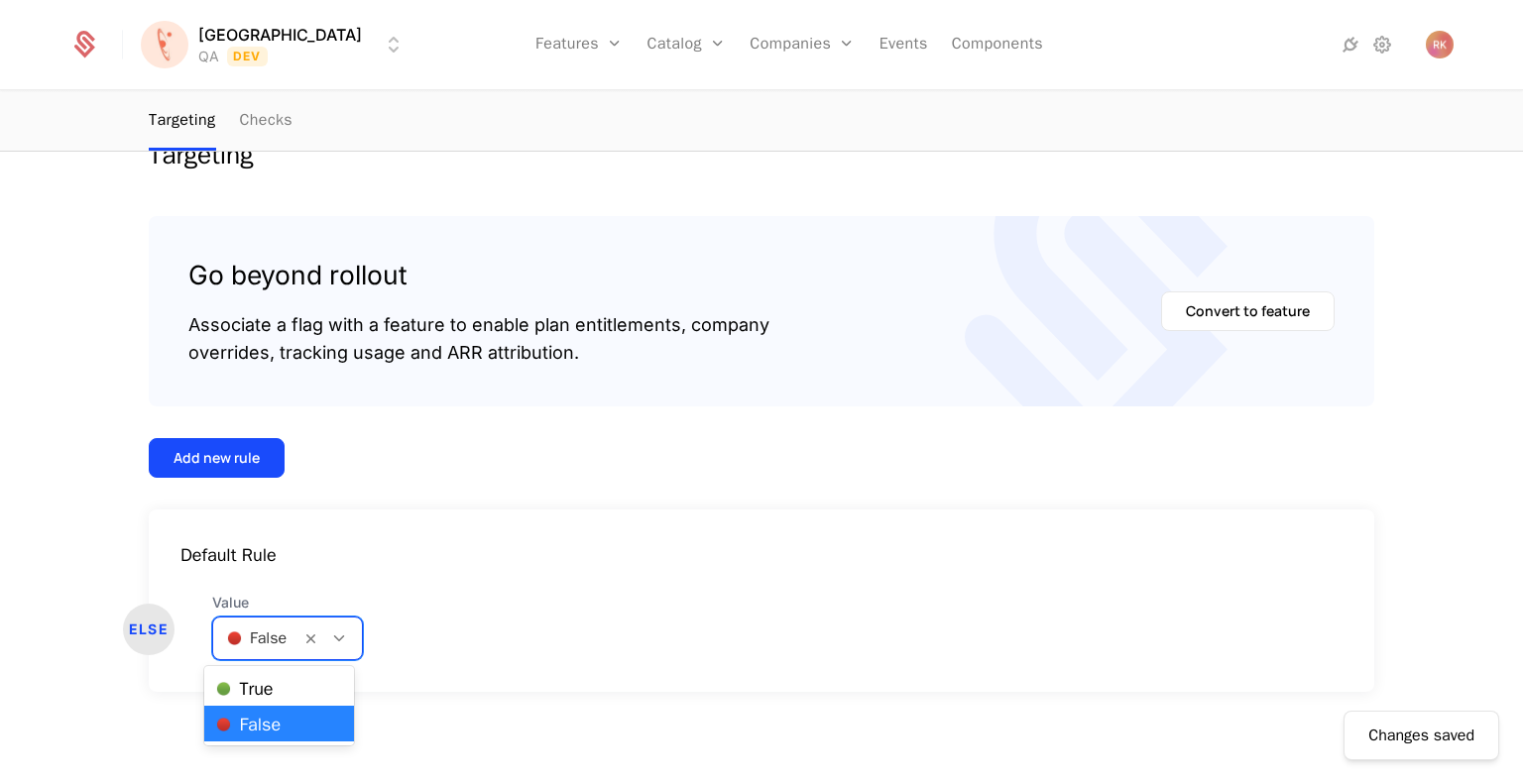 click at bounding box center [339, 638] 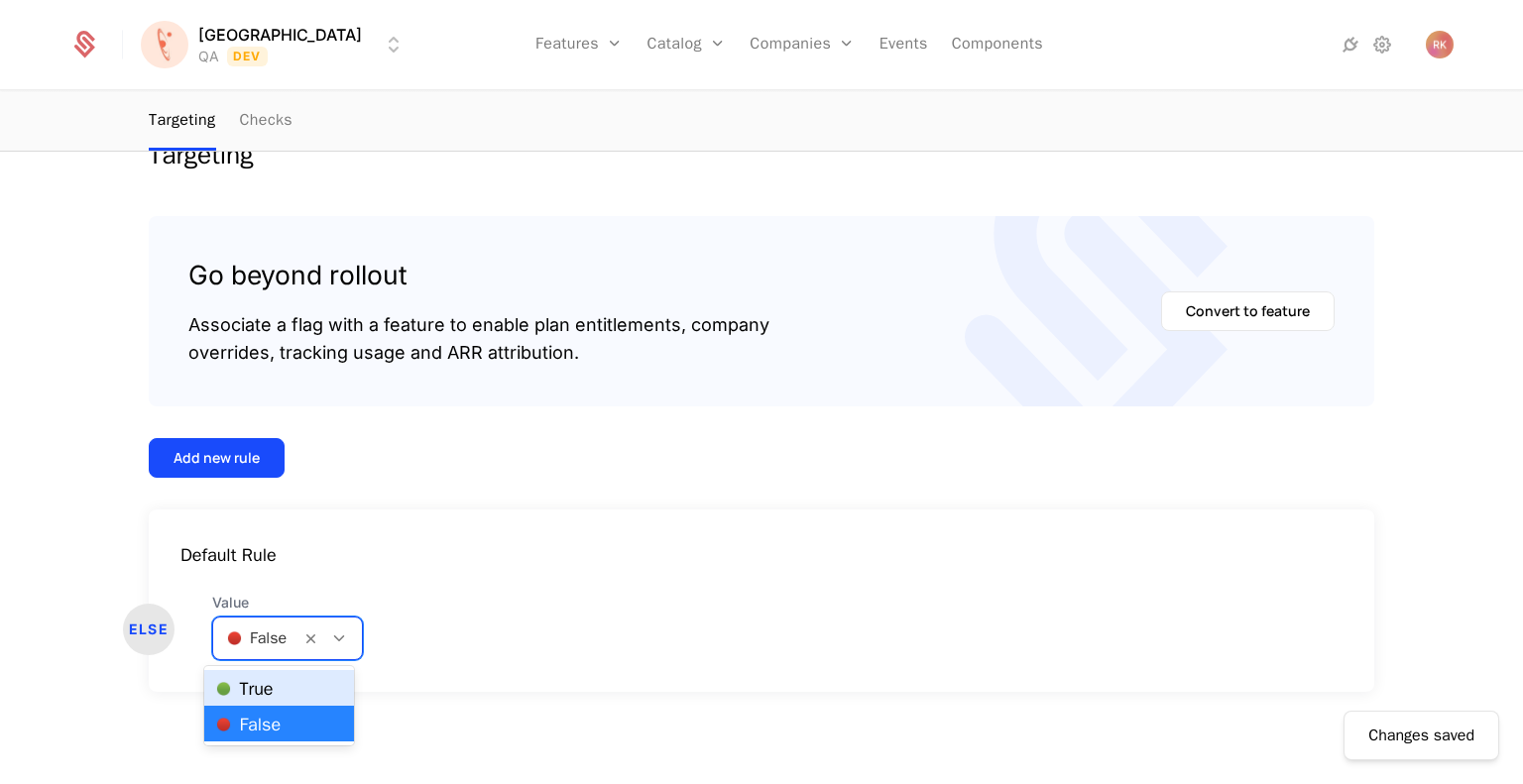 click on "🟢  True" at bounding box center [279, 688] 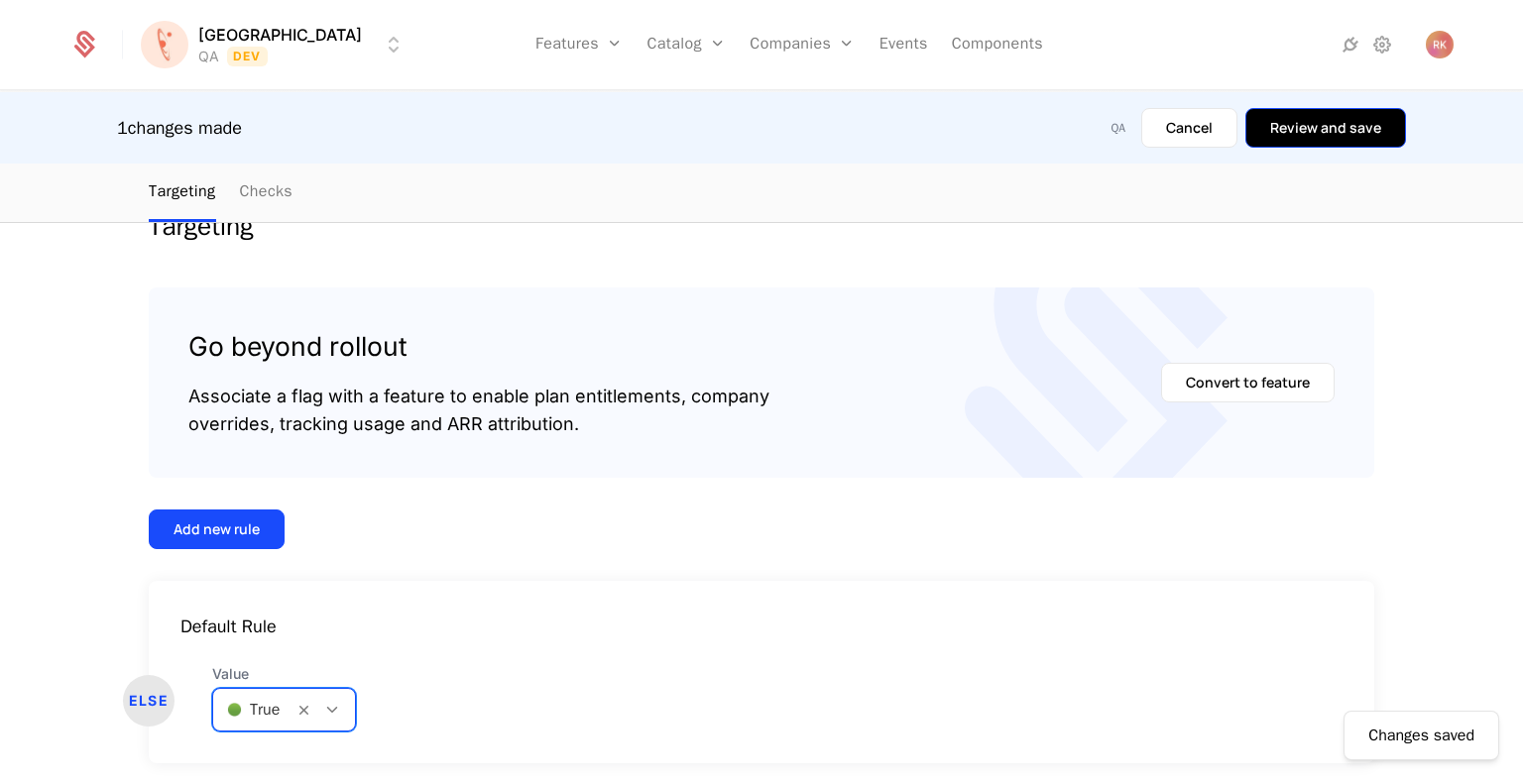 click on "Review and save" at bounding box center (1326, 128) 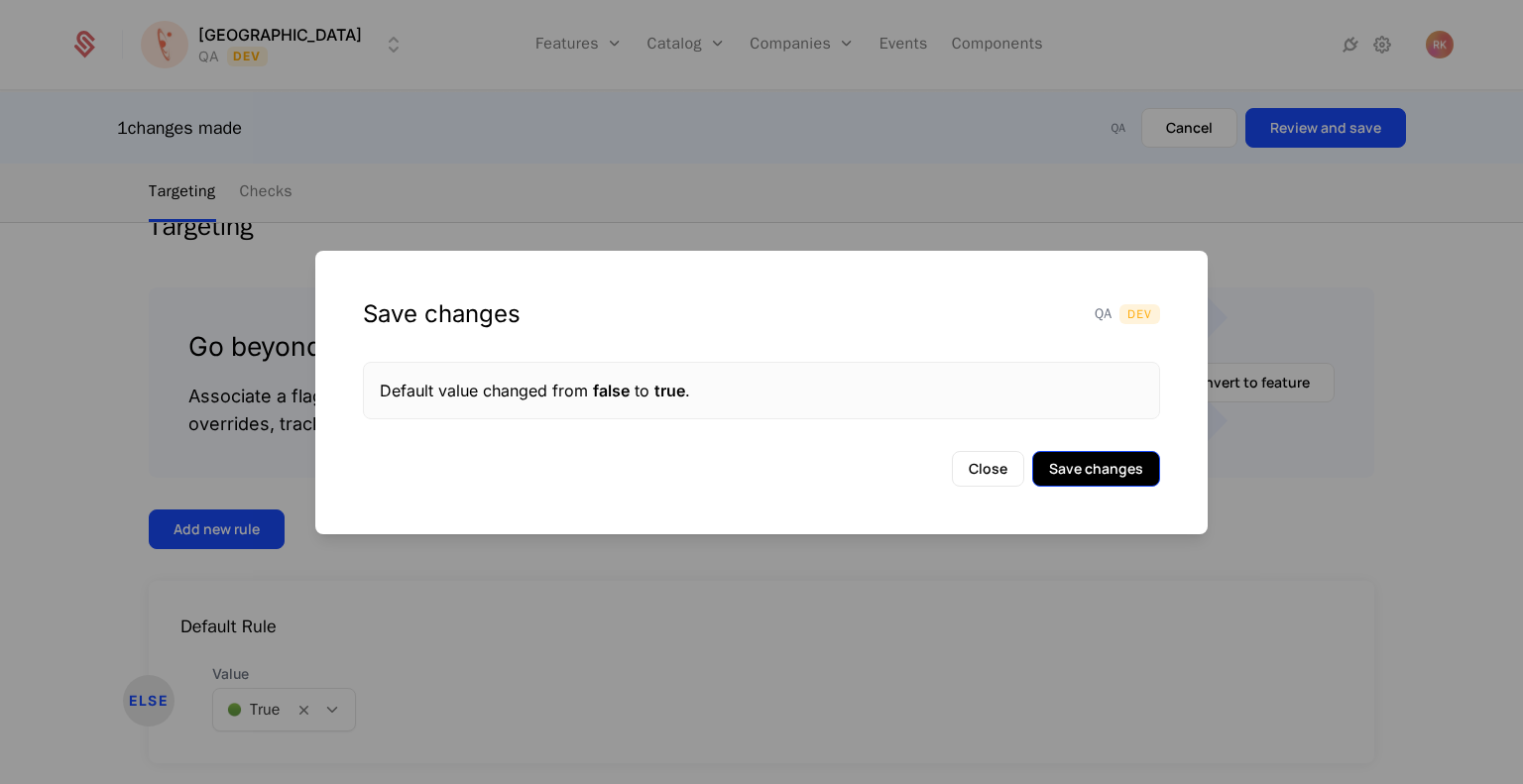 click on "Save changes" at bounding box center [1096, 469] 